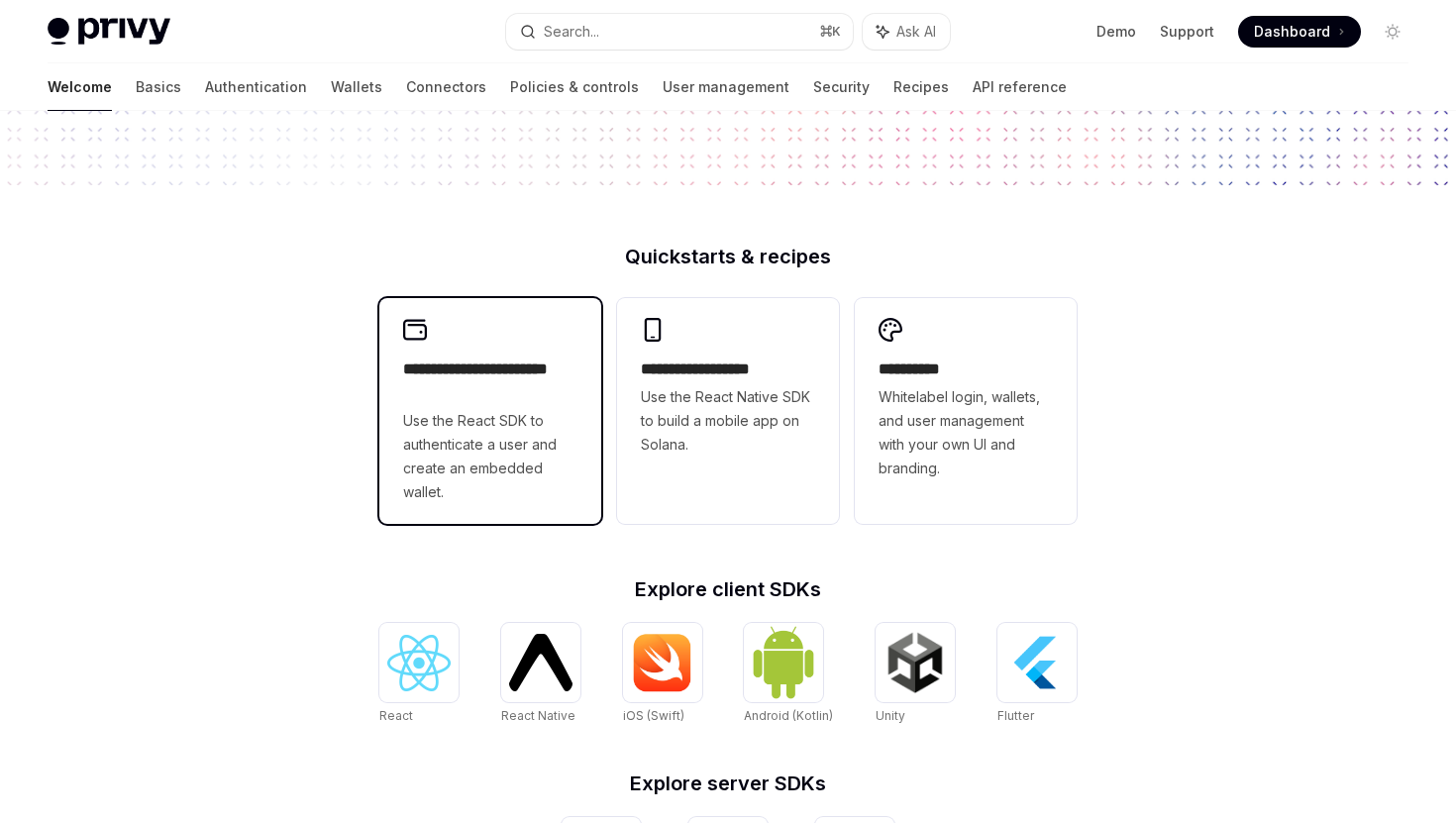 scroll, scrollTop: 394, scrollLeft: 0, axis: vertical 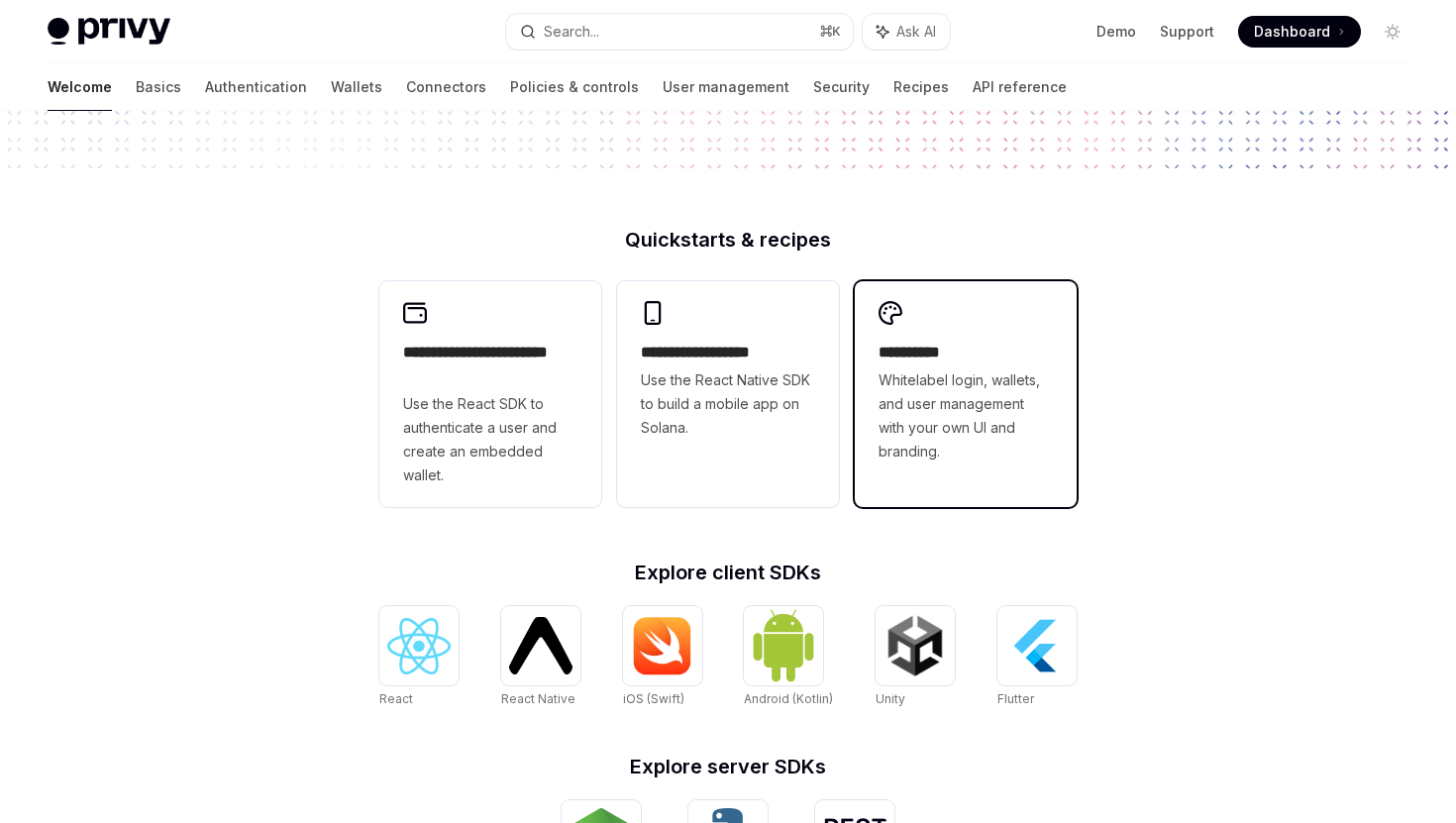 click on "Whitelabel login, wallets, and user management with your own UI and branding." at bounding box center (966, 416) 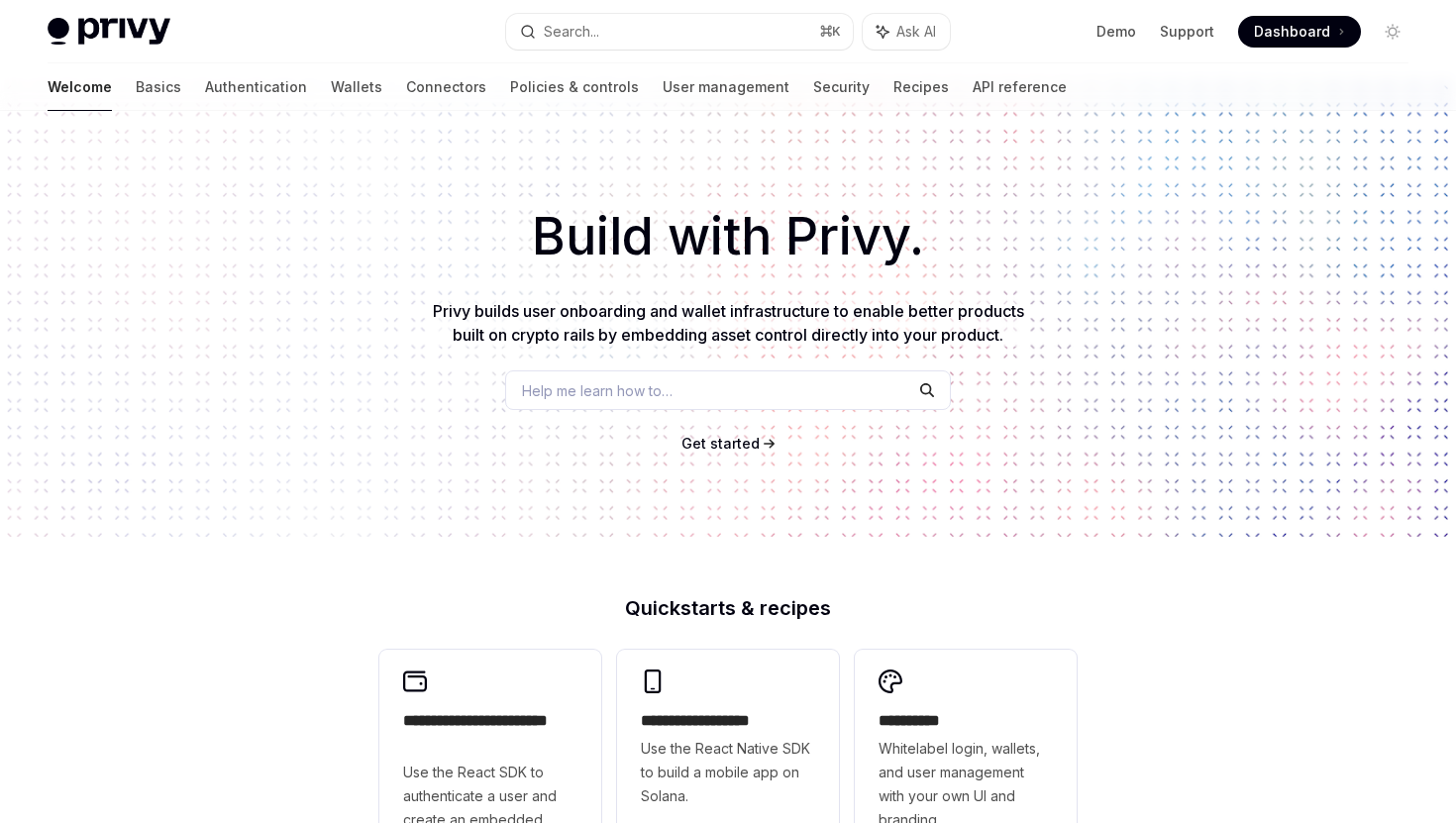 scroll, scrollTop: 27, scrollLeft: 0, axis: vertical 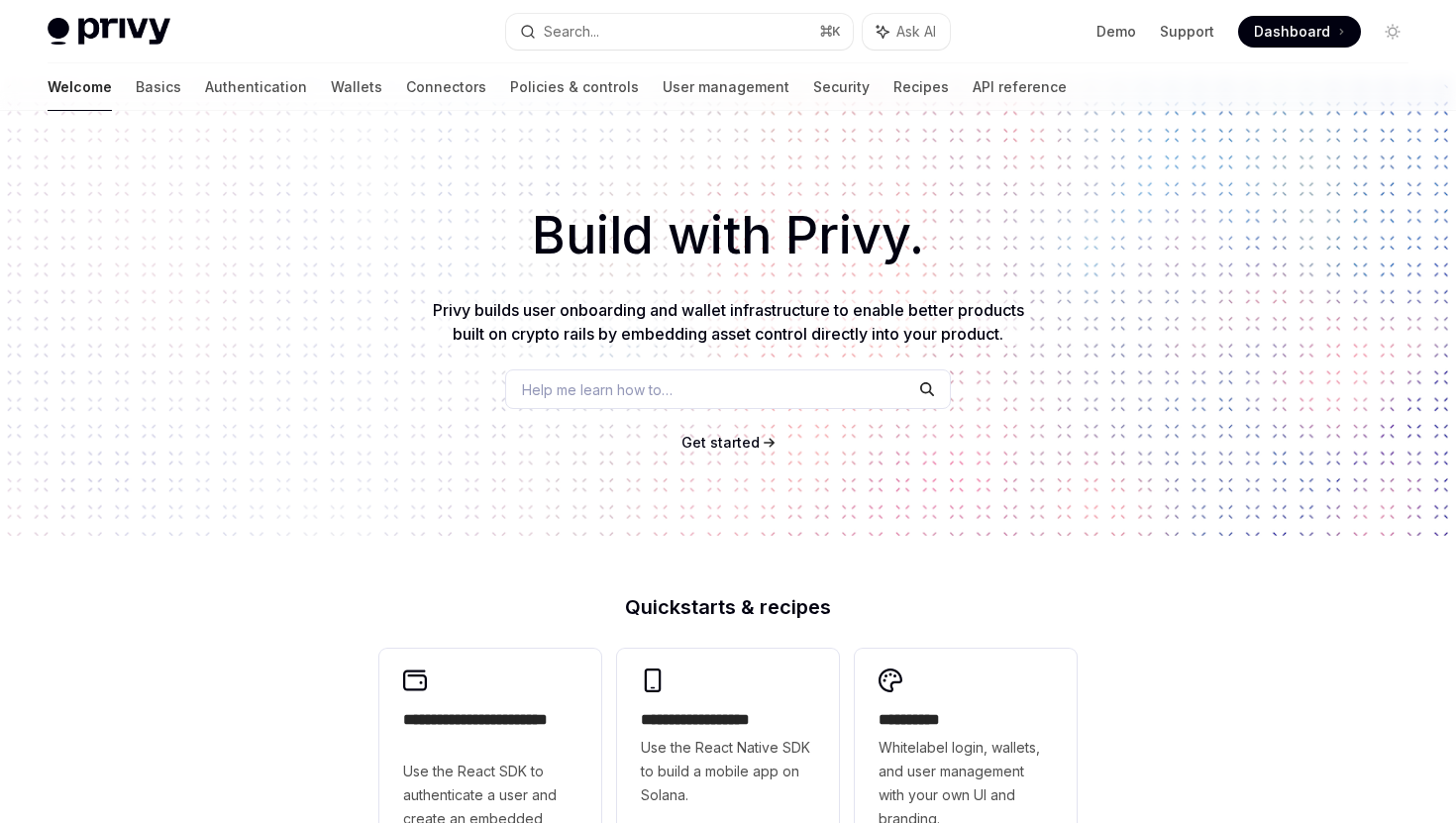 click on "Help me learn how to…" at bounding box center (728, 389) 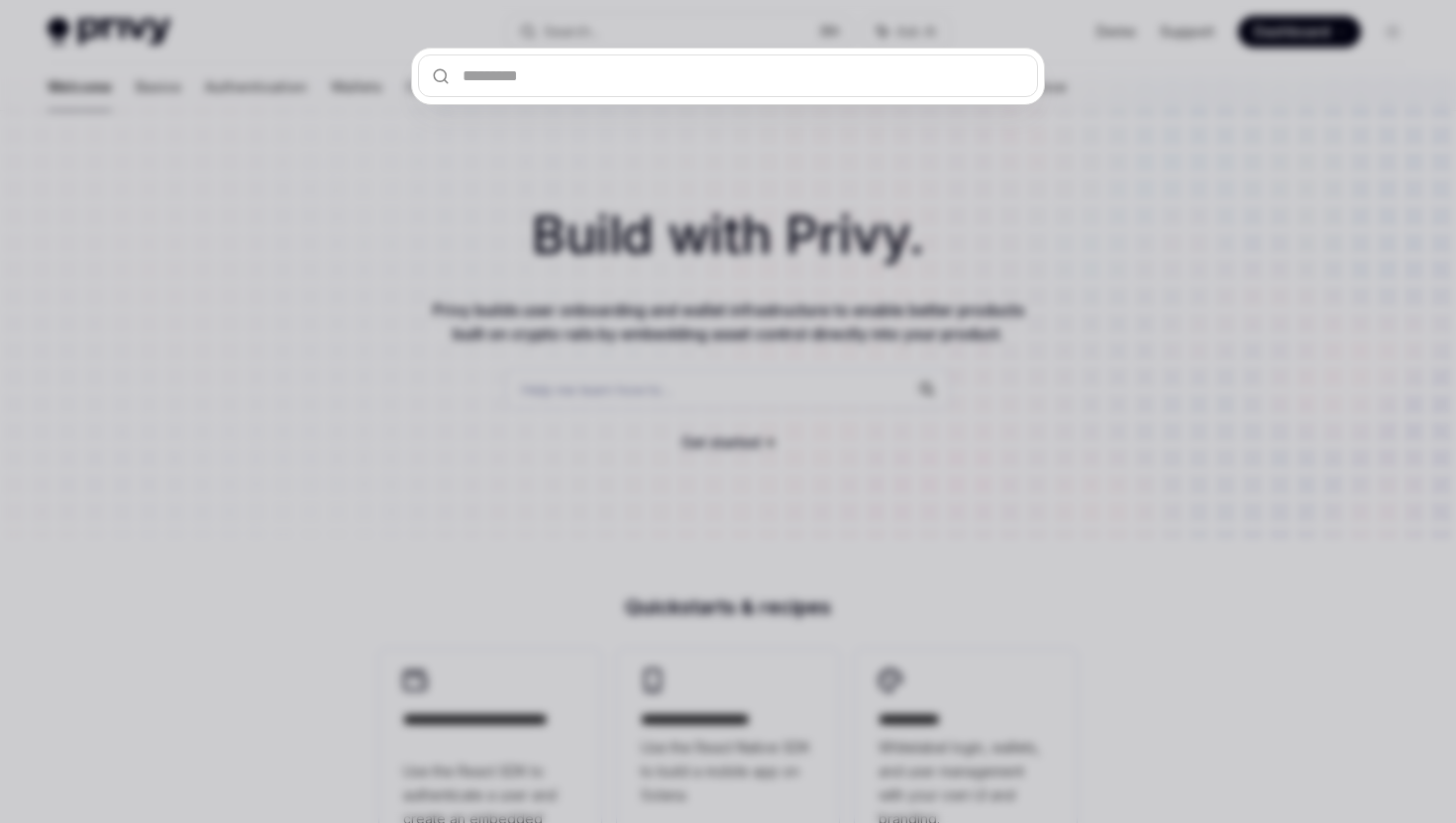 click at bounding box center [728, 411] 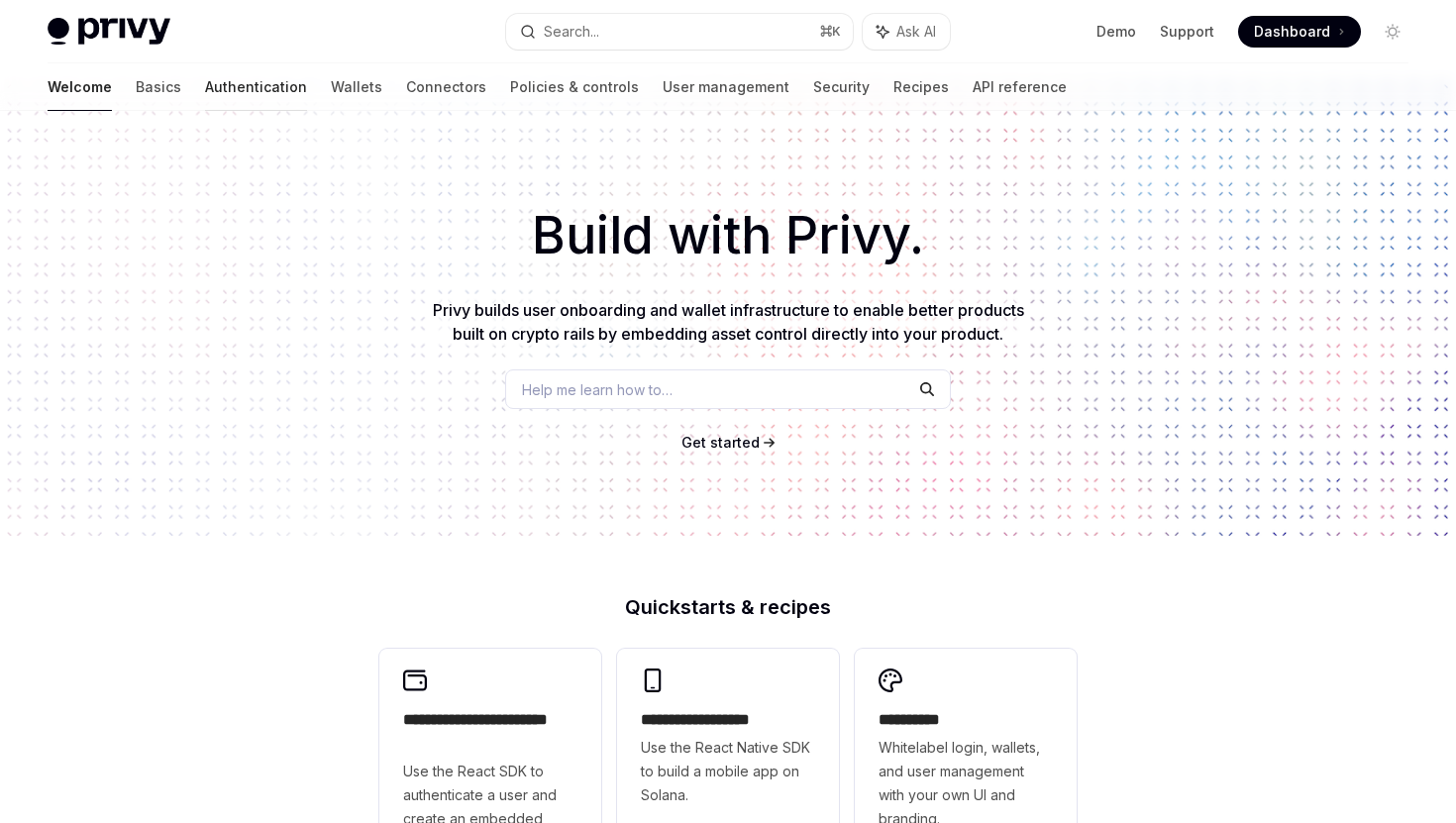 click on "Authentication" at bounding box center (256, 87) 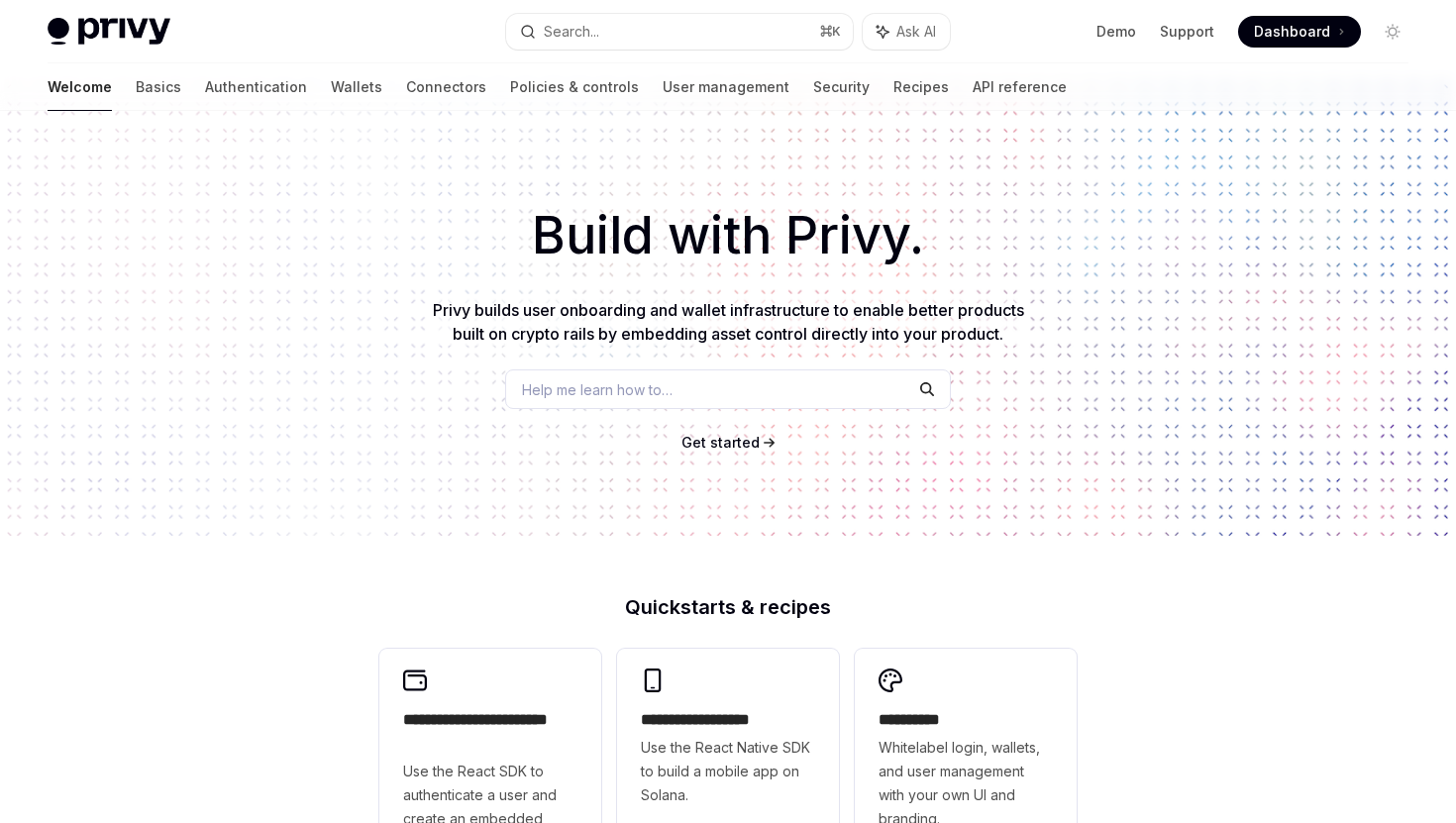 click on "Build with Privy. Privy builds user onboarding and wallet infrastructure to enable better products built on crypto
rails by embedding asset control directly into your product. Help me learn how to… Get started" at bounding box center (728, 310) 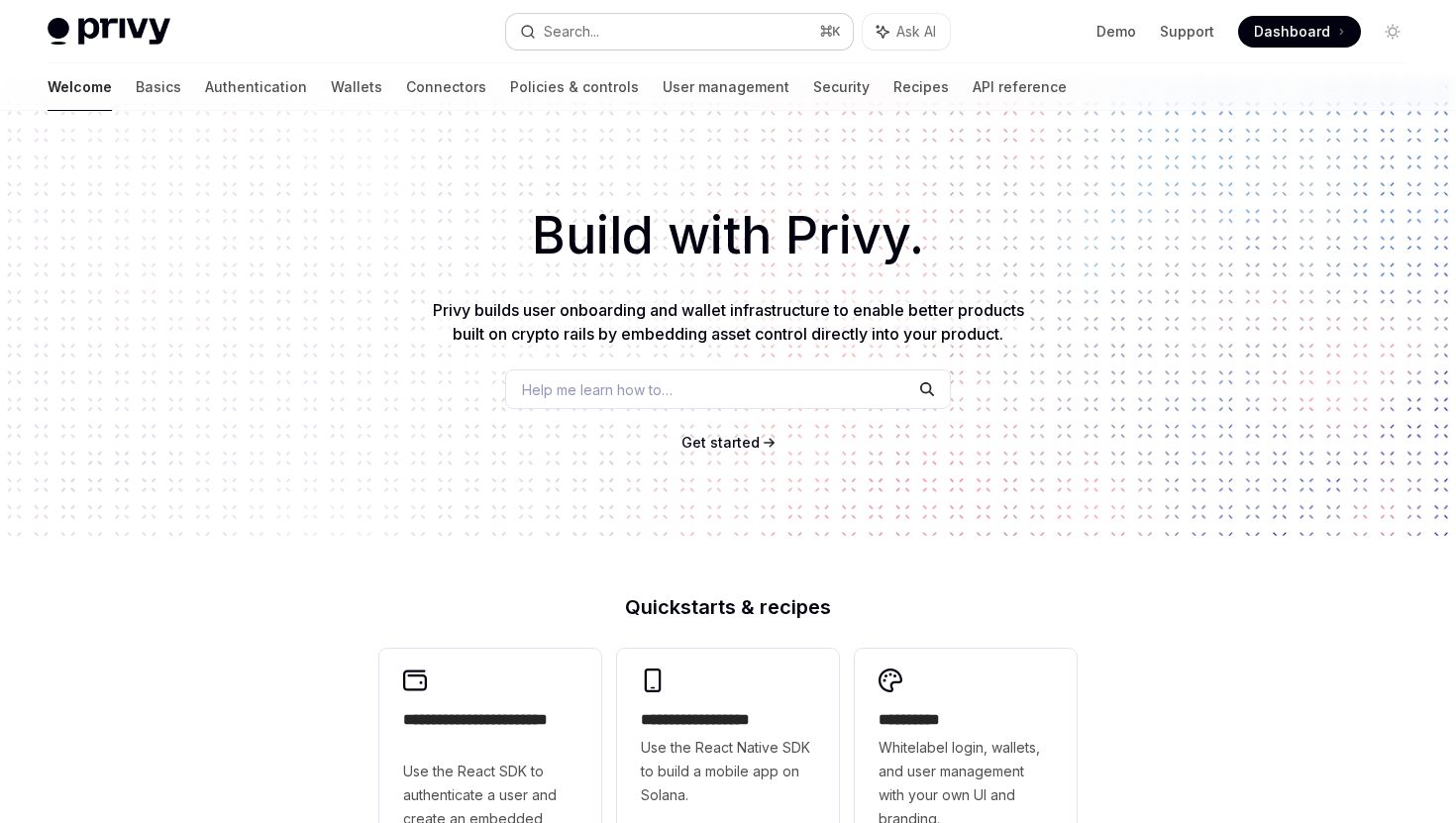 click on "Search... ⌘ K" at bounding box center [678, 32] 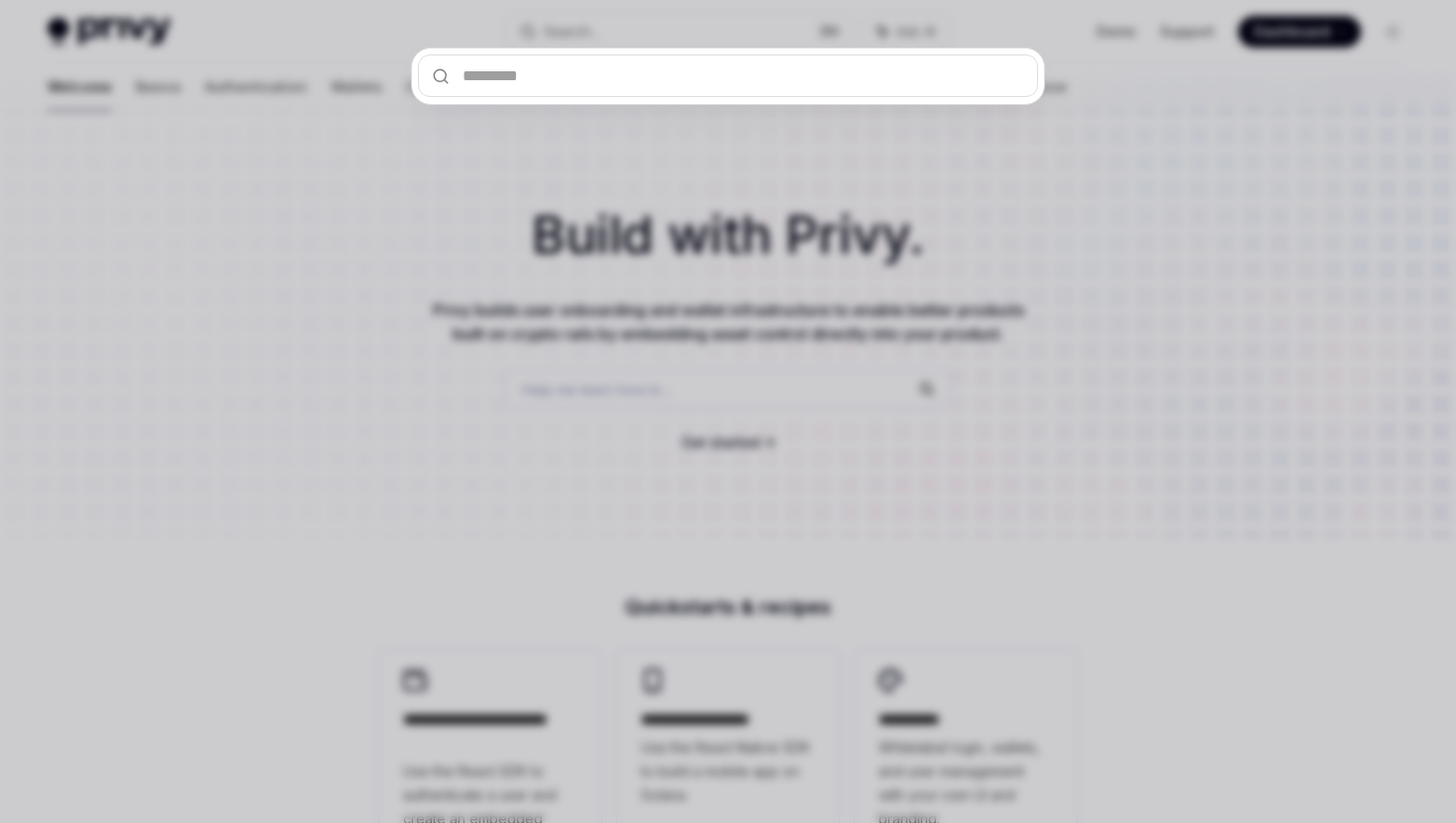 click at bounding box center (728, 411) 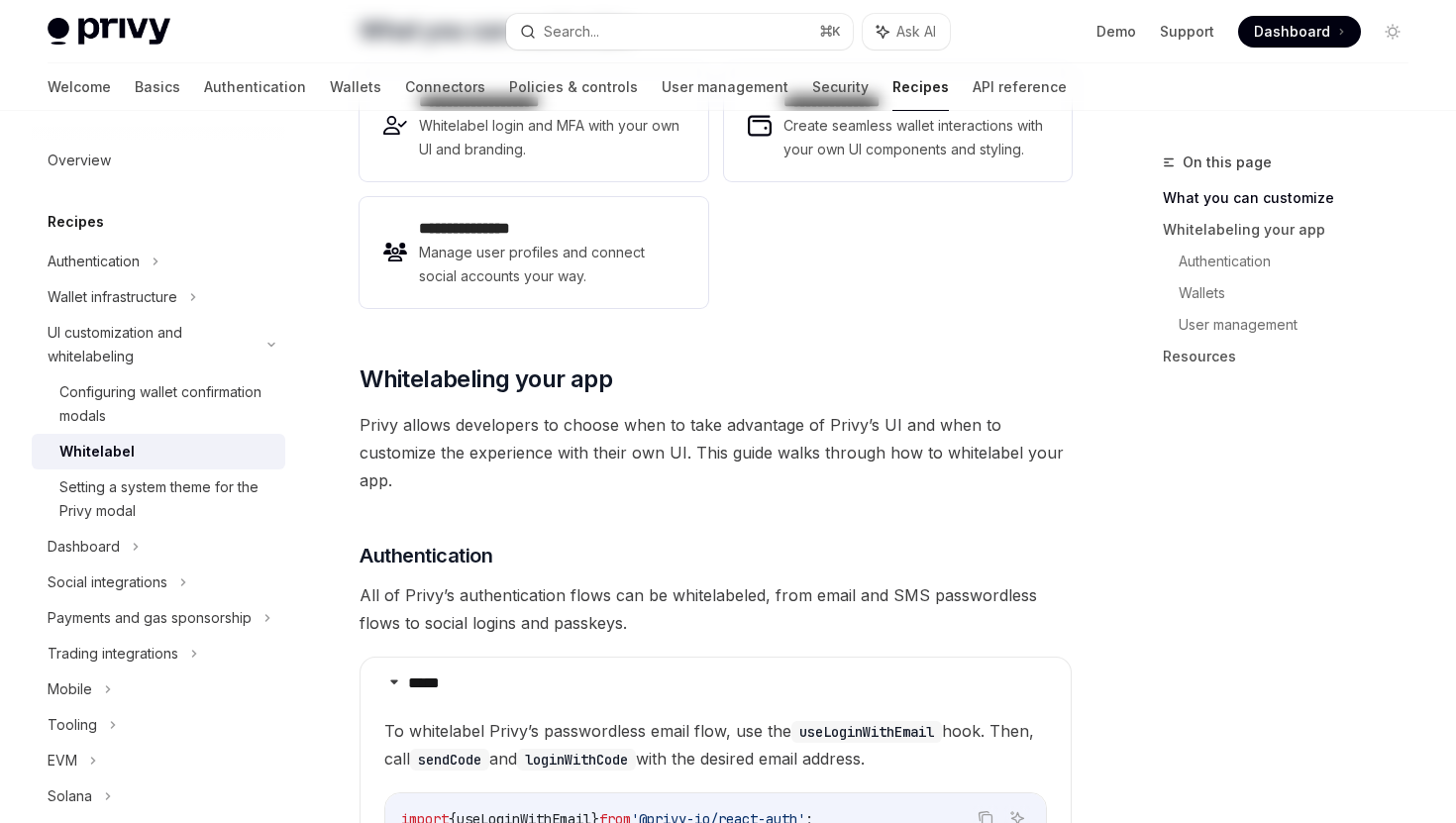 scroll, scrollTop: 0, scrollLeft: 0, axis: both 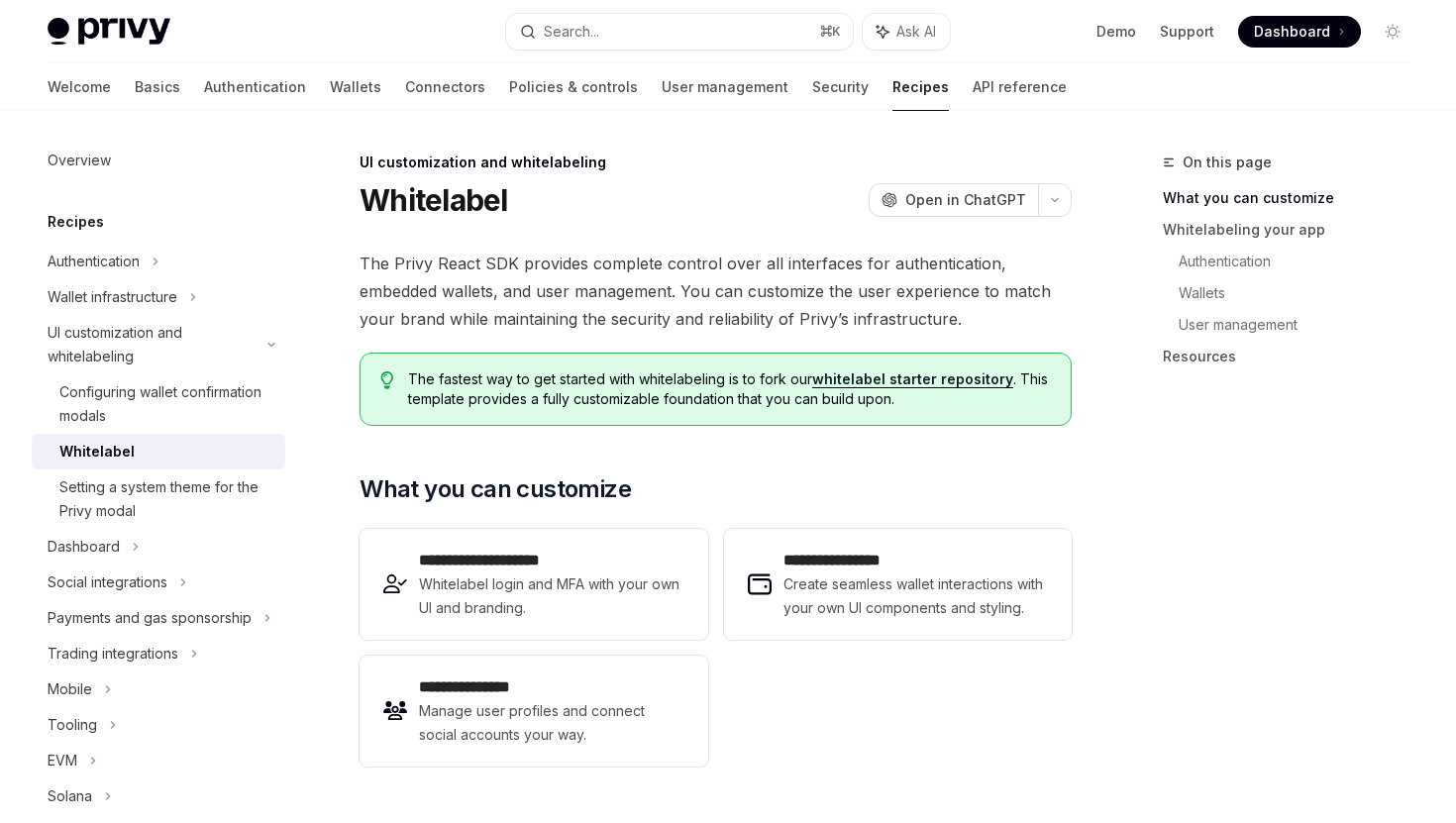 click on "Dashboard" at bounding box center [1292, 32] 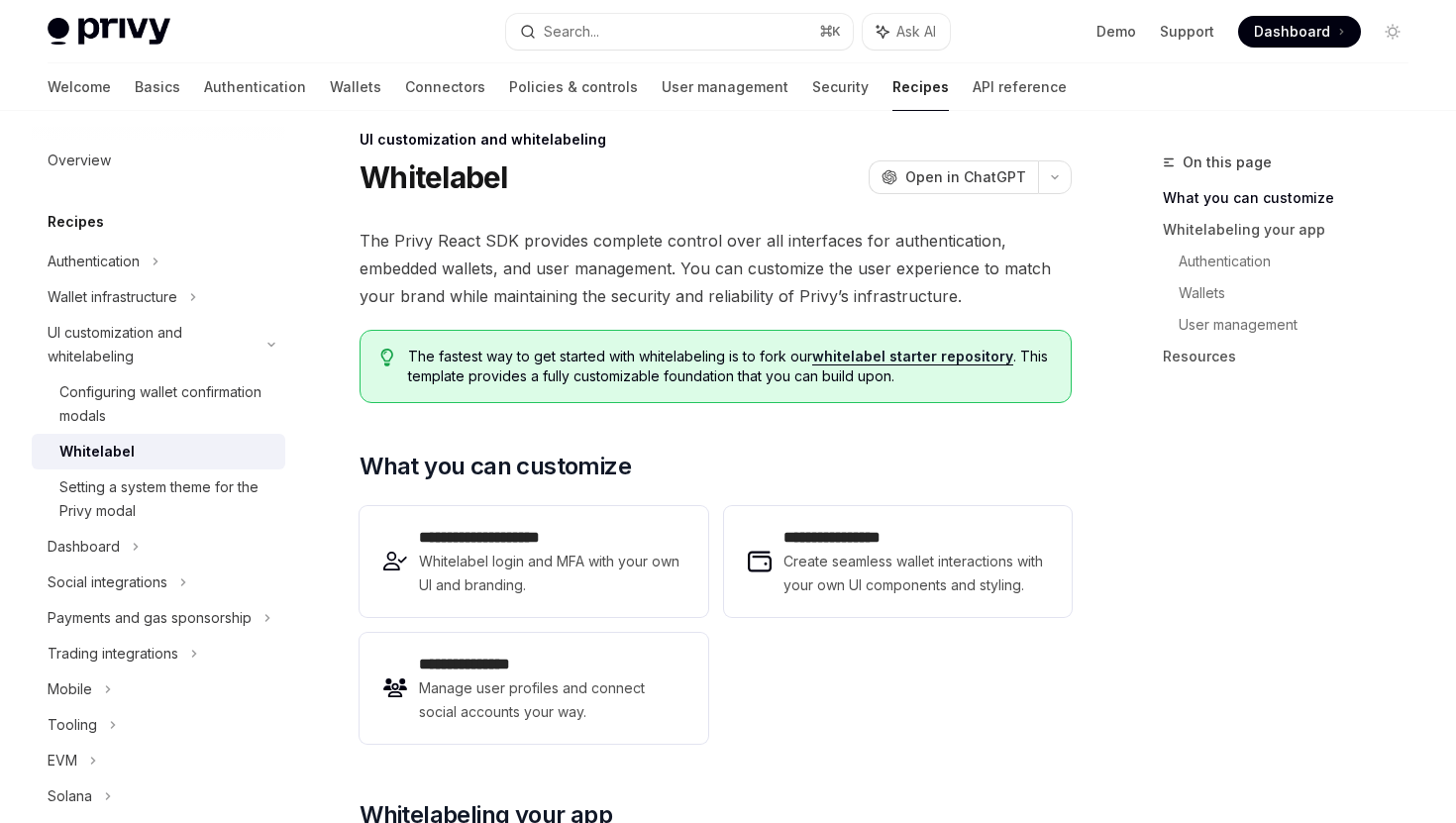 scroll, scrollTop: 54, scrollLeft: 0, axis: vertical 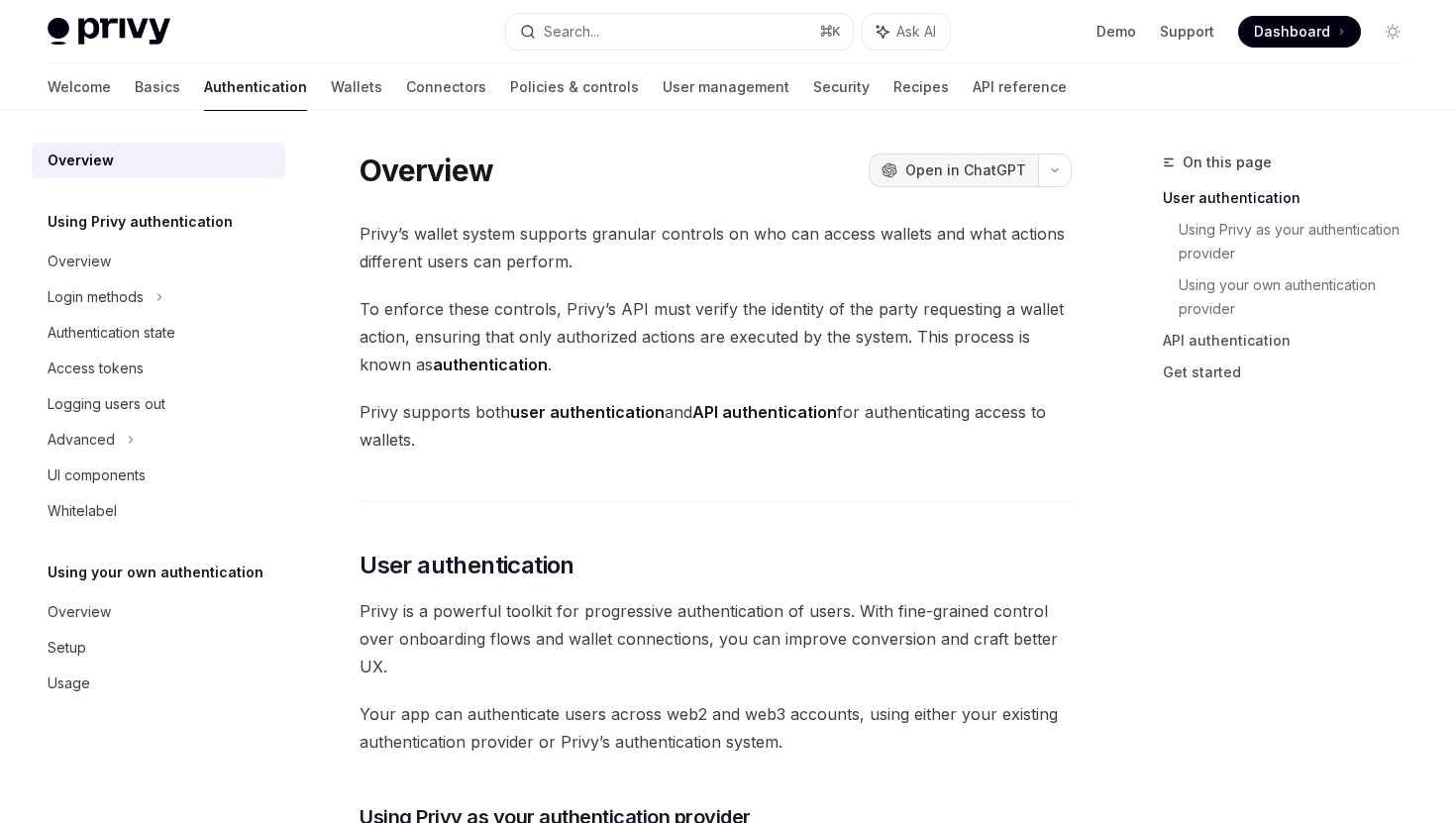 click on "Open in ChatGPT" at bounding box center [966, 170] 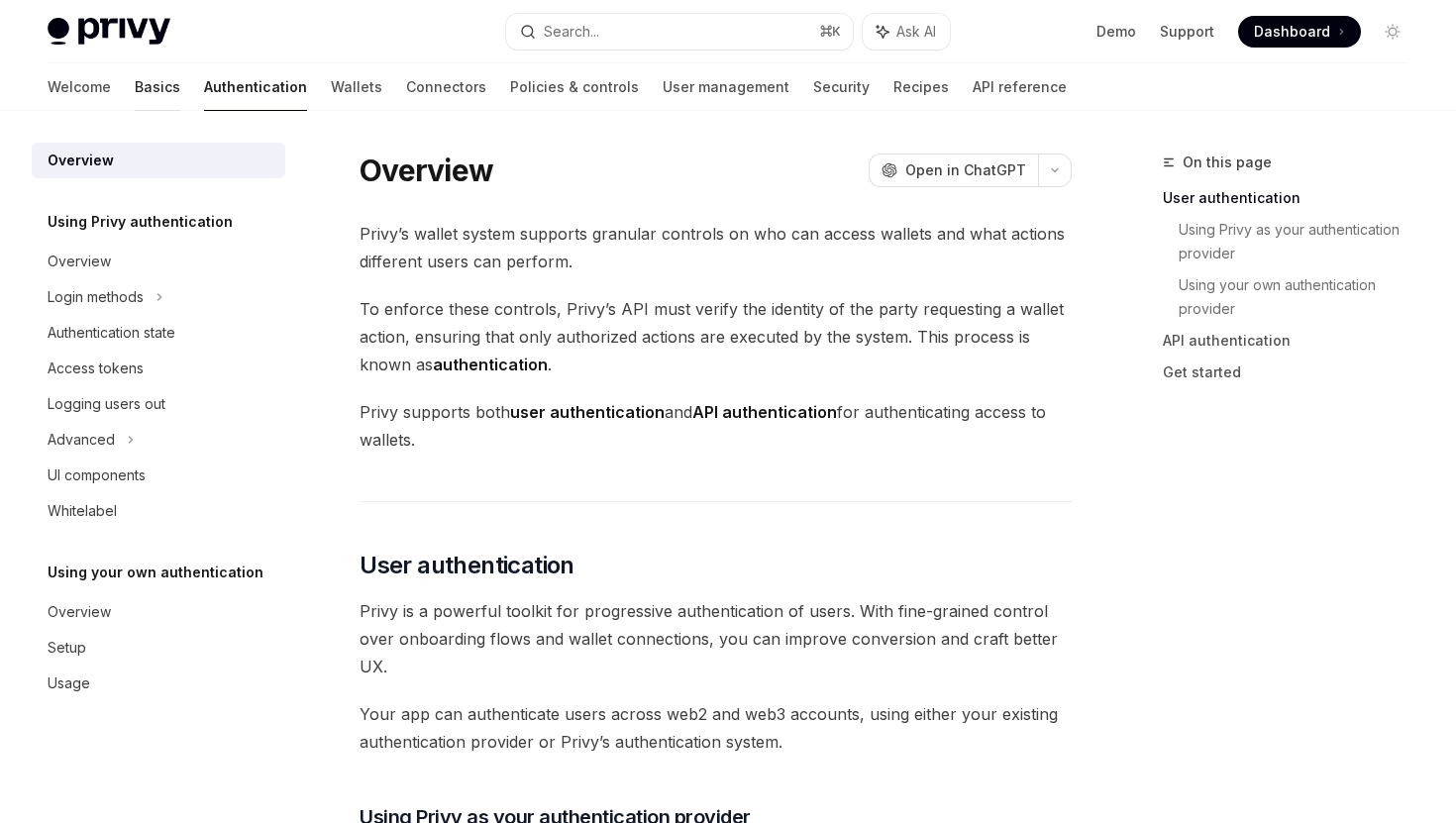 click on "Basics" at bounding box center [157, 87] 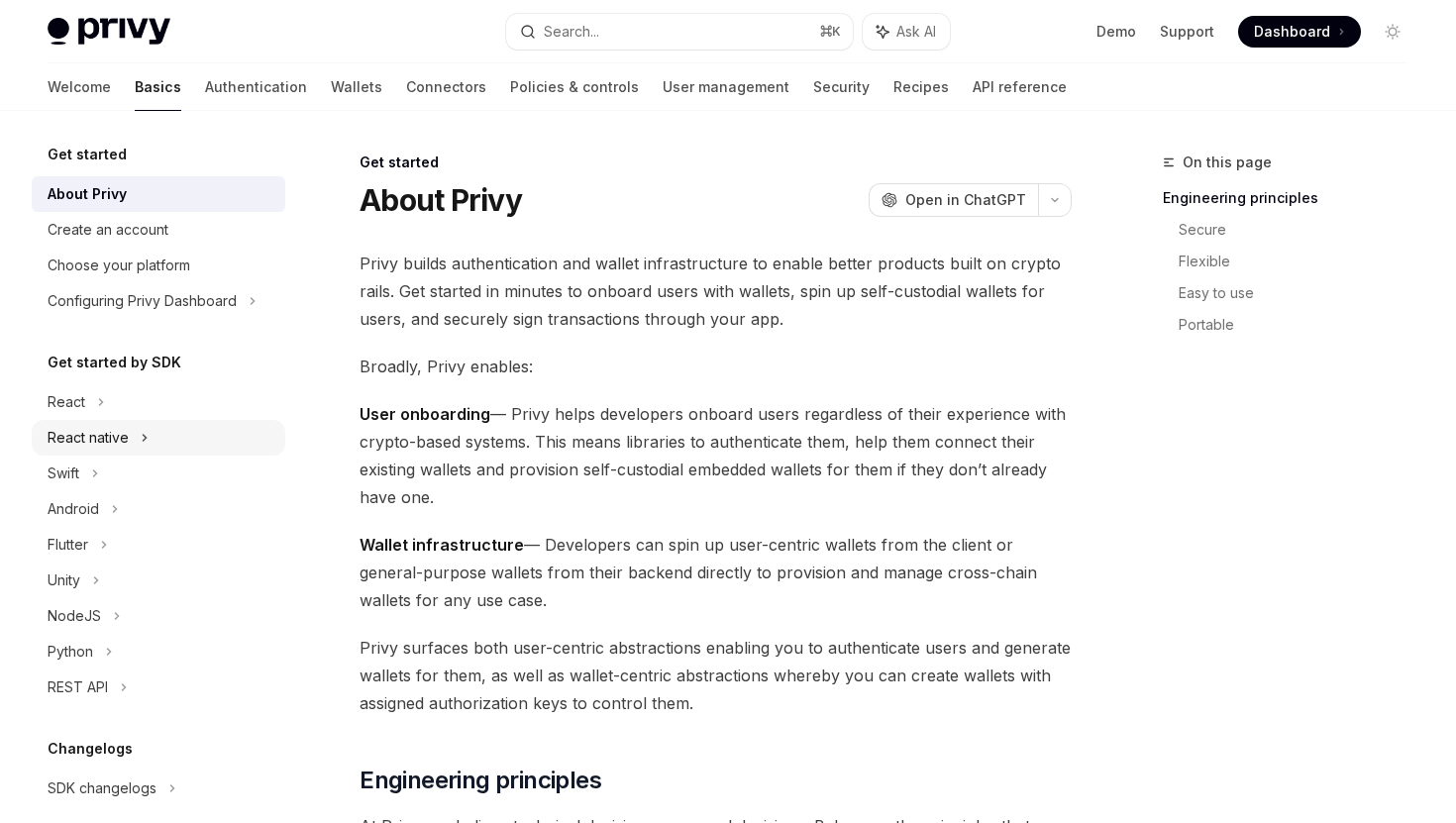 click on "React native" at bounding box center (88, 438) 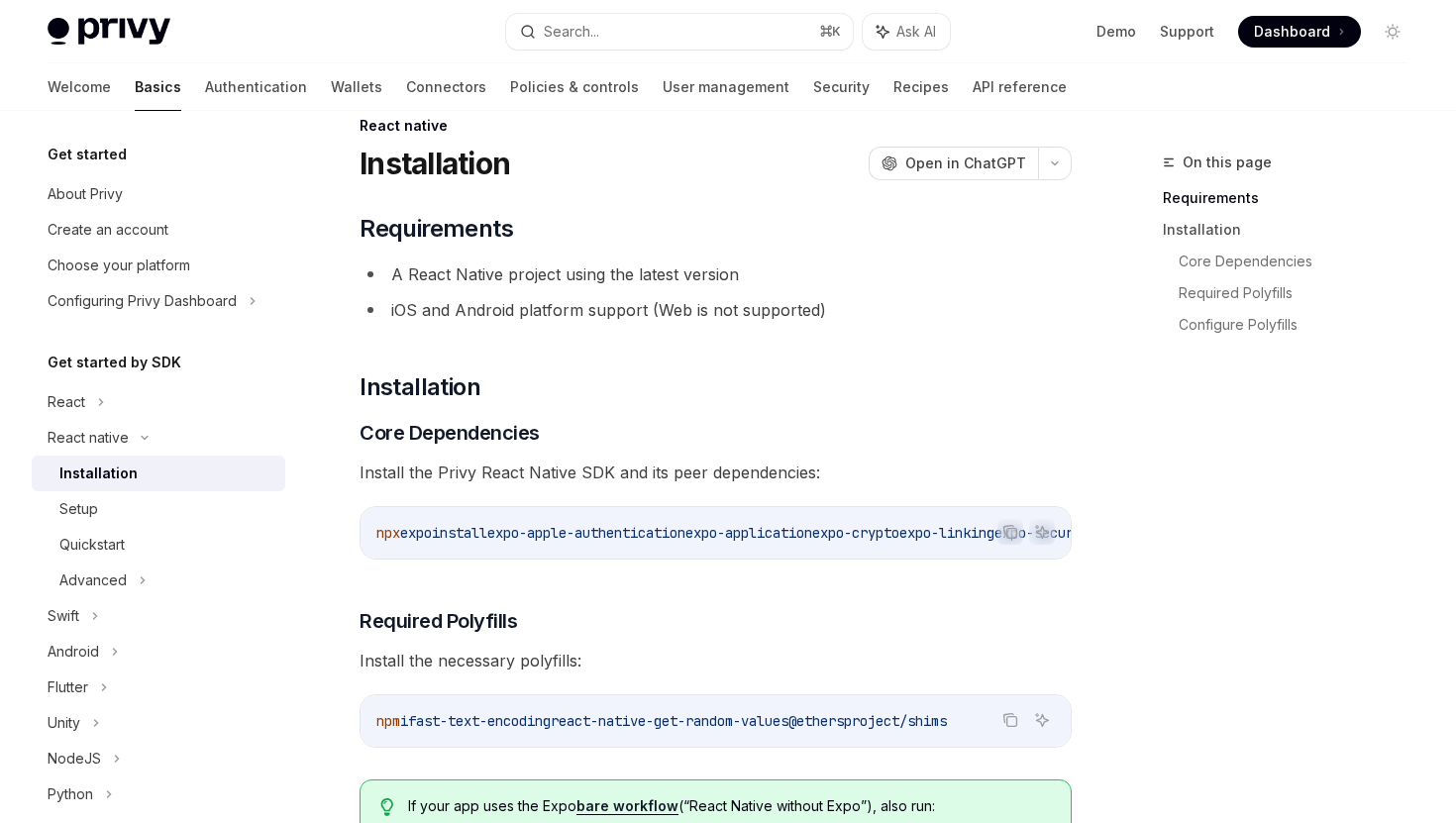 scroll, scrollTop: 39, scrollLeft: 0, axis: vertical 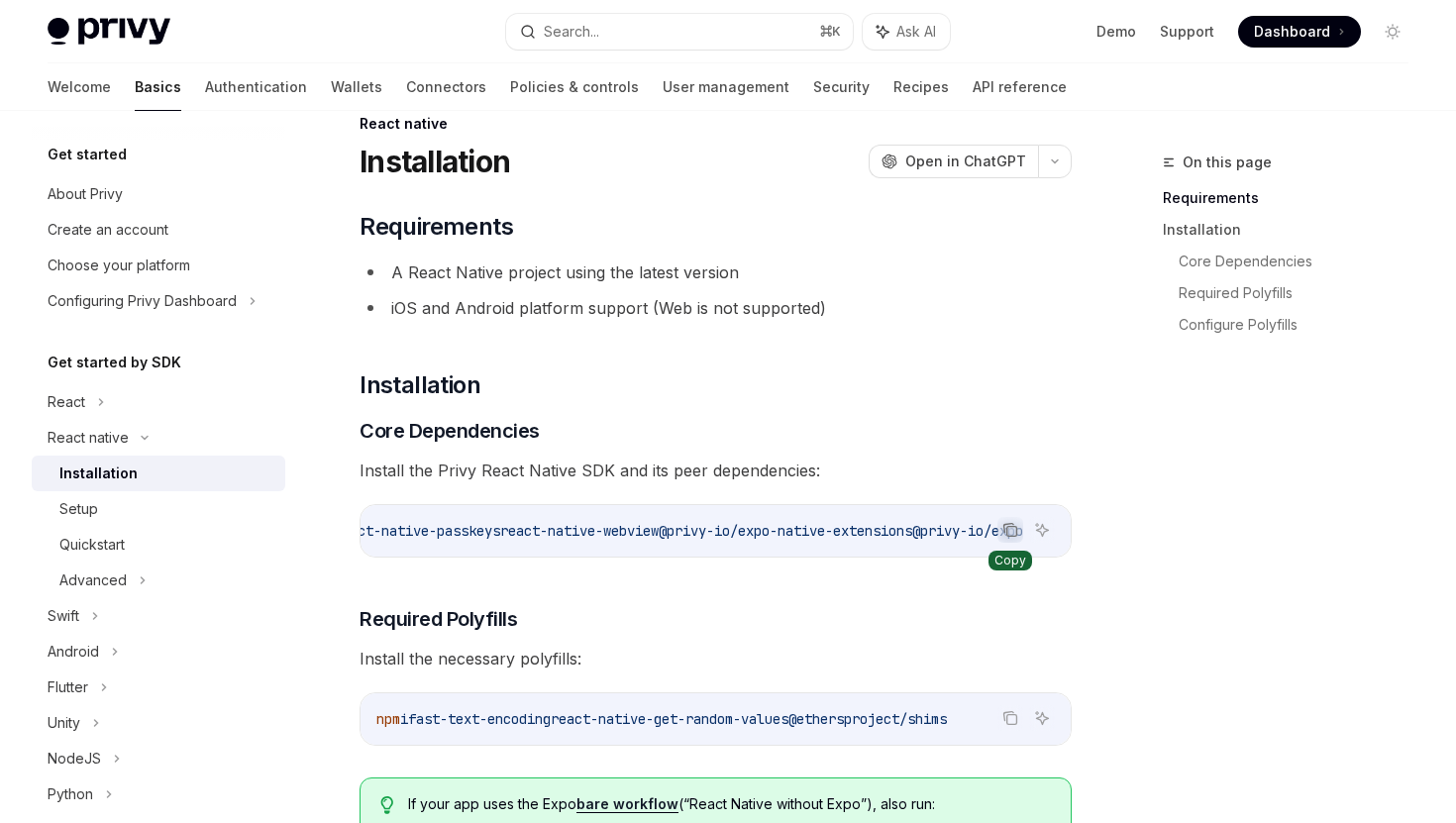click 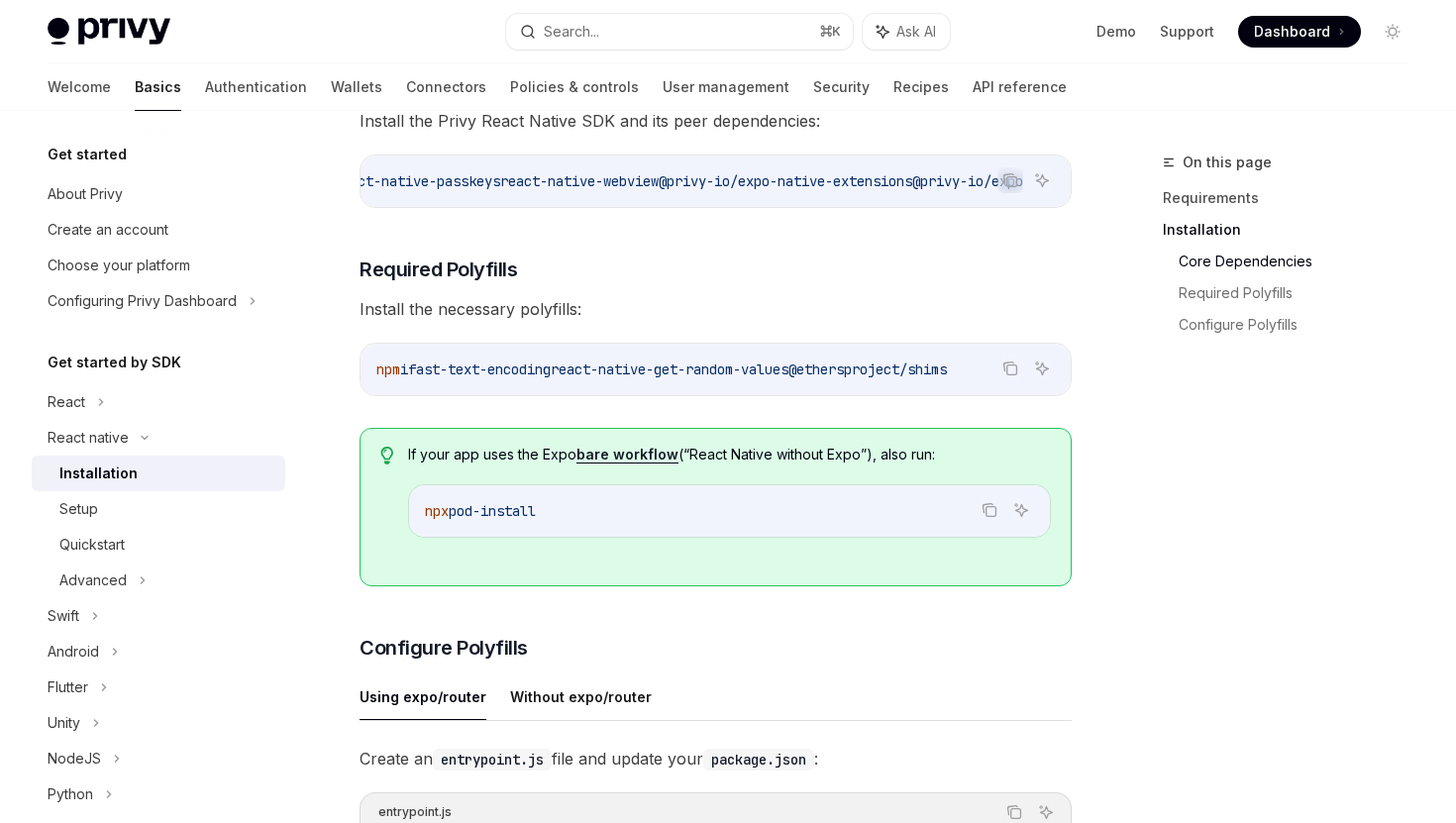 scroll, scrollTop: 408, scrollLeft: 0, axis: vertical 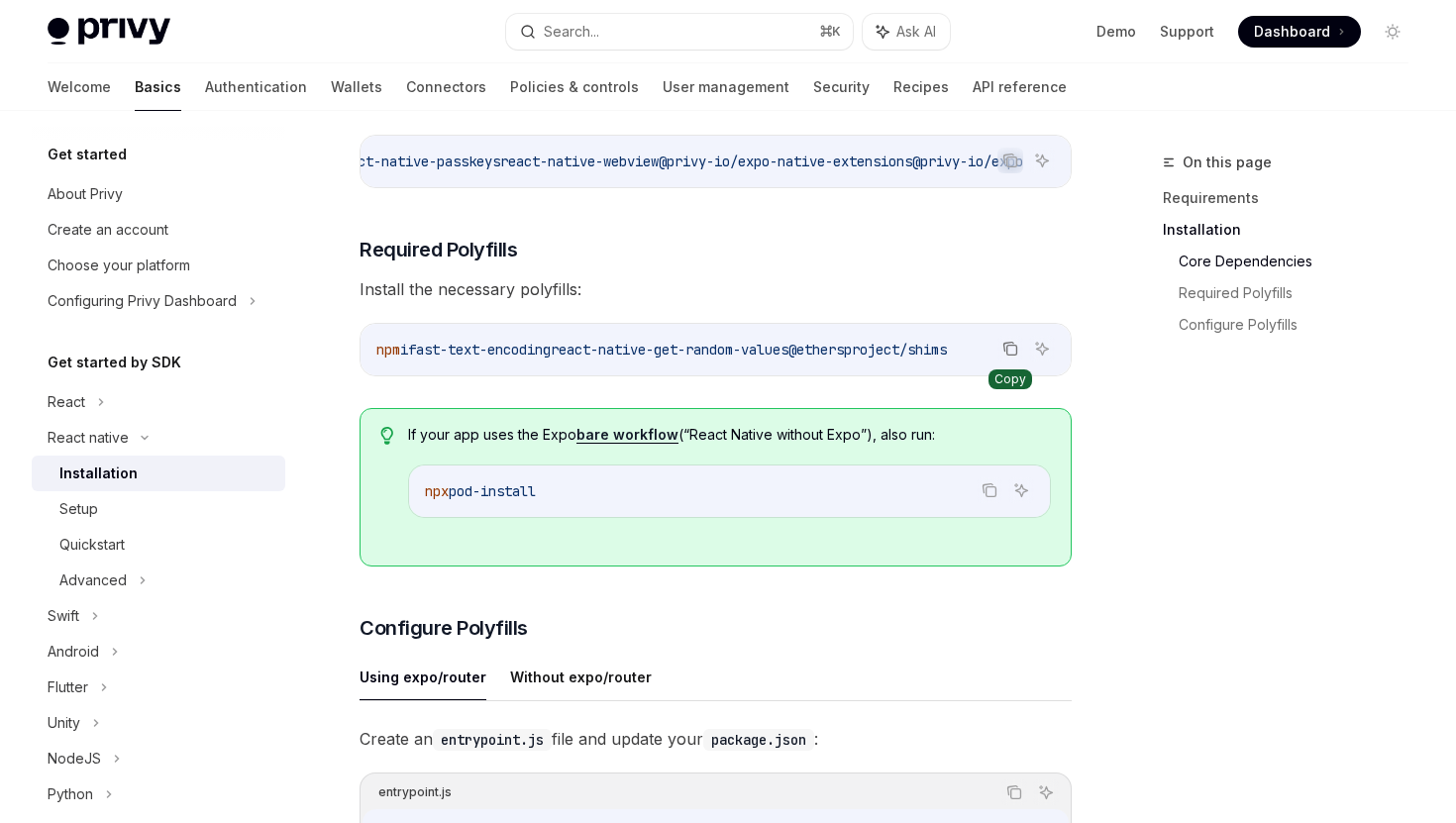 click 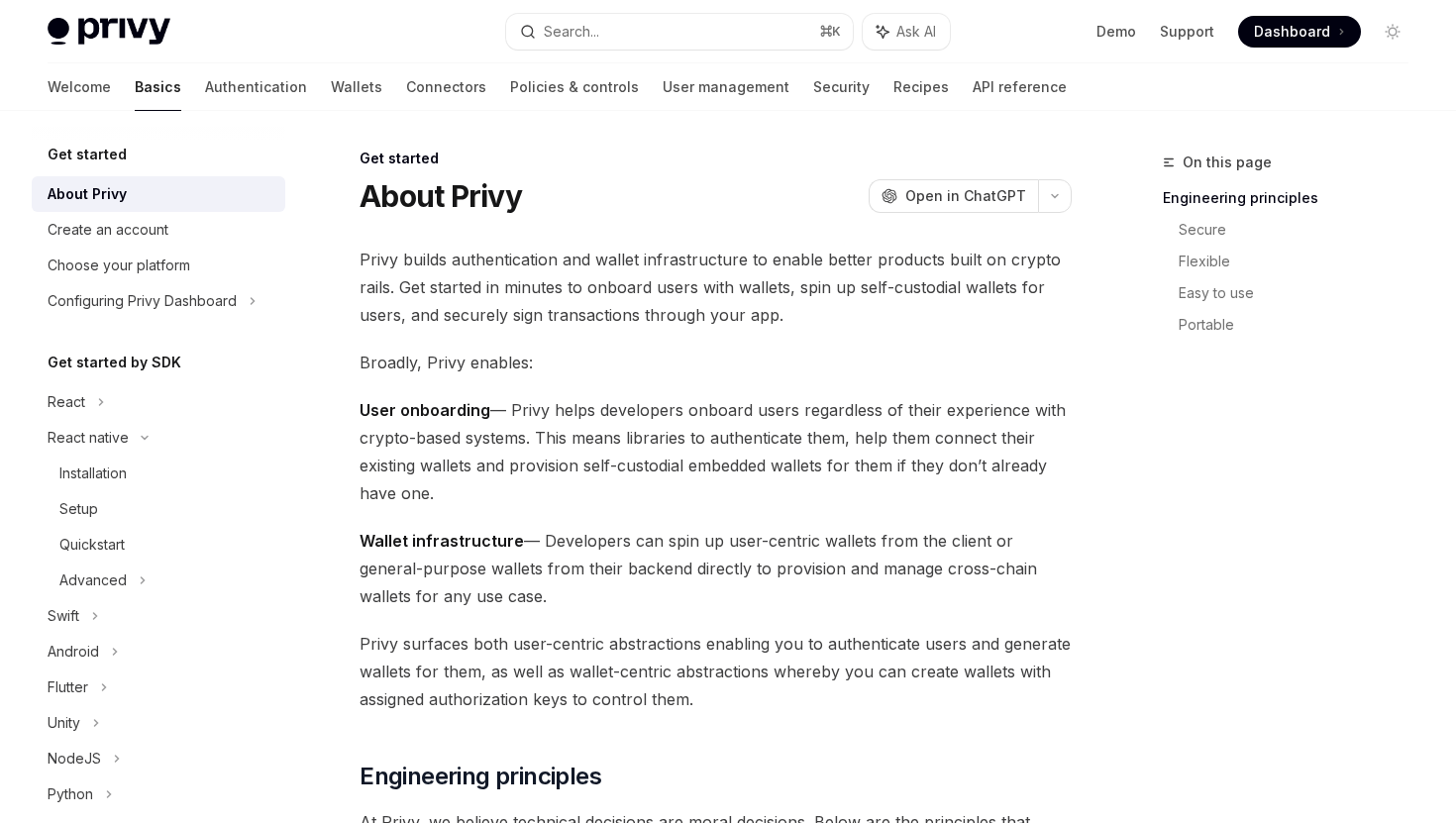 scroll, scrollTop: 0, scrollLeft: 0, axis: both 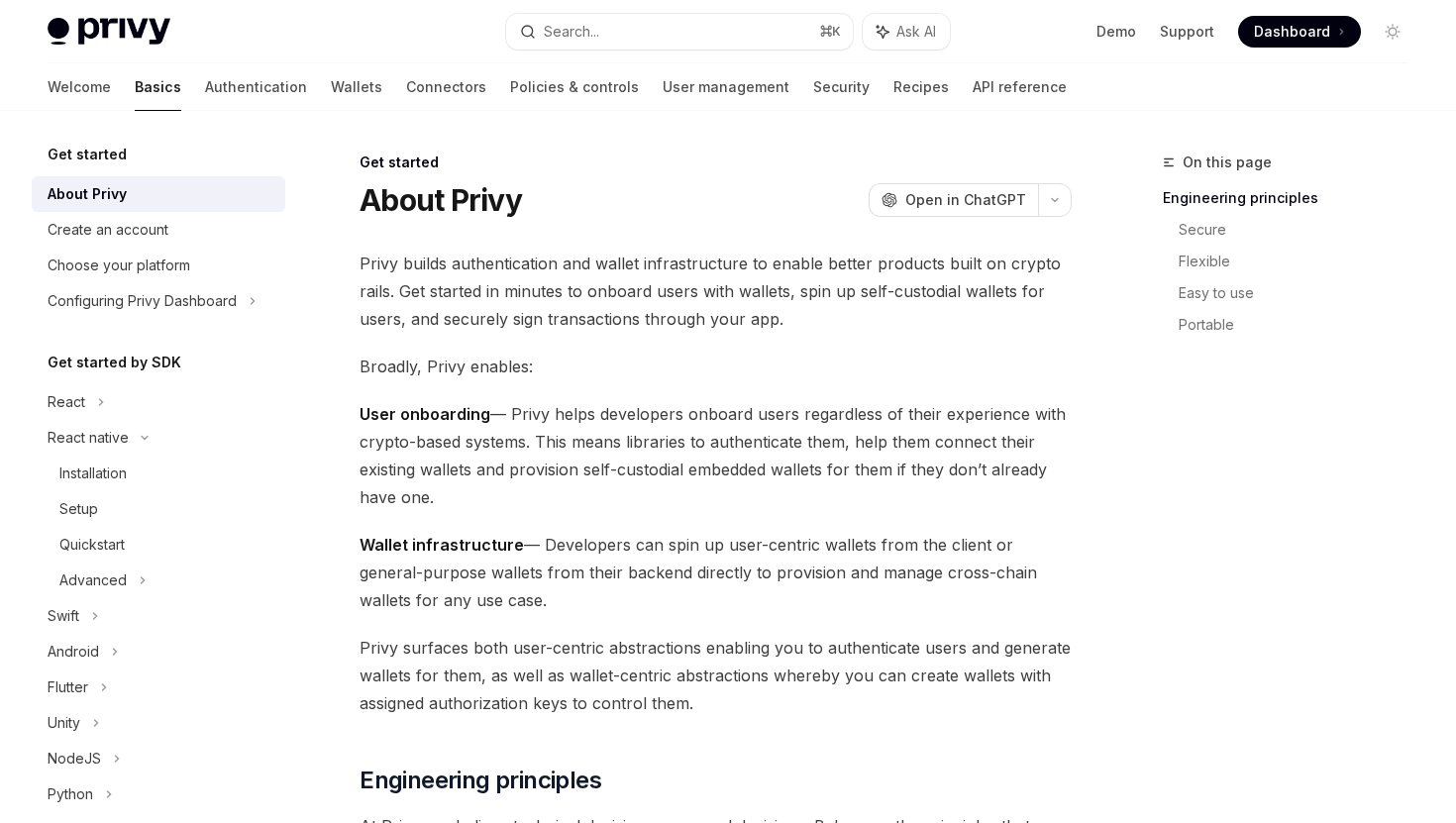click on "Privy builds authentication and wallet infrastructure to enable better products built on
crypto rails. Get started in minutes to onboard users with wallets, spin up self-custodial wallets for users,
and securely sign transactions through your app." at bounding box center (715, 291) 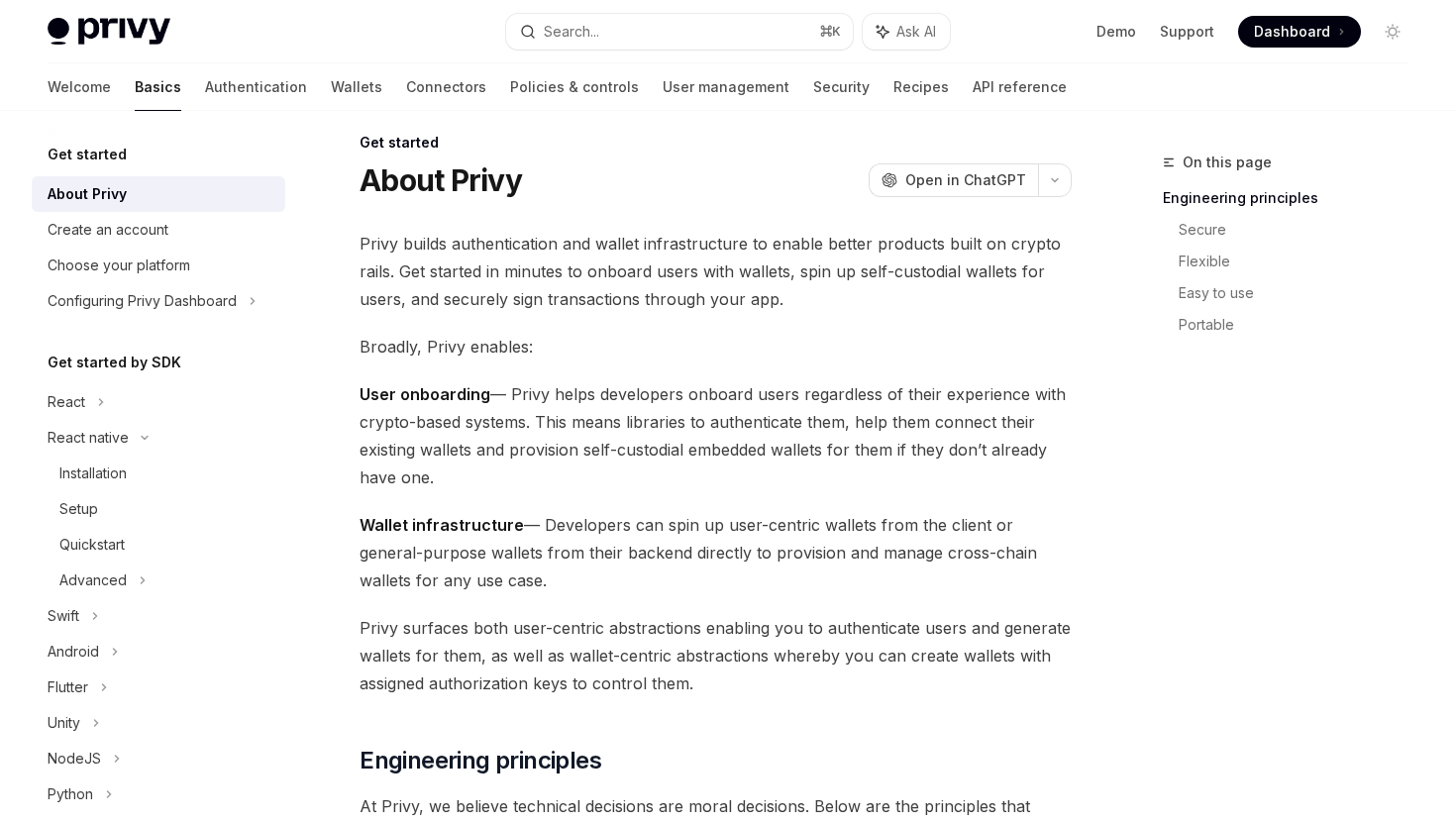 scroll, scrollTop: 22, scrollLeft: 0, axis: vertical 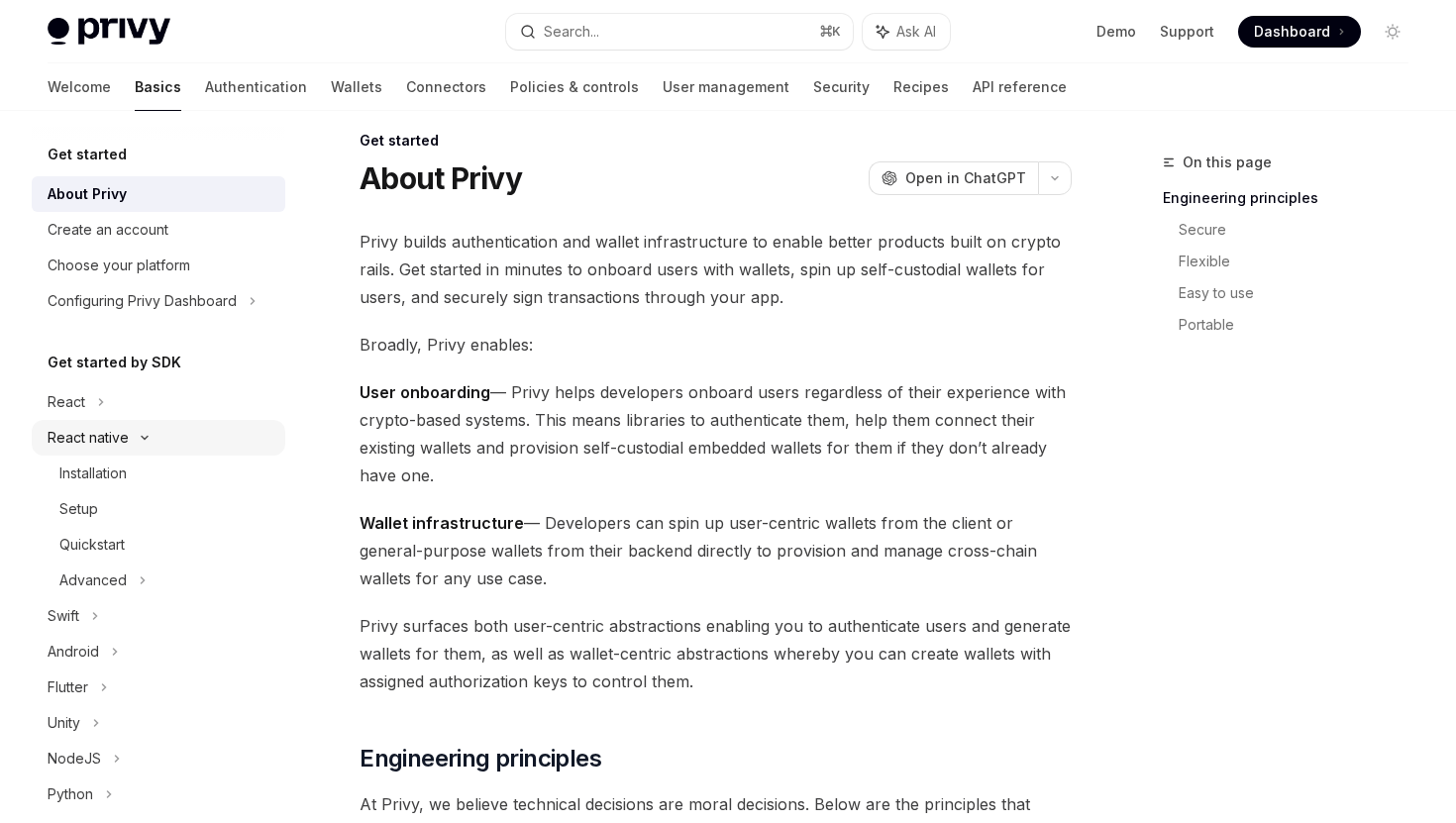 click on "React native" at bounding box center (88, 438) 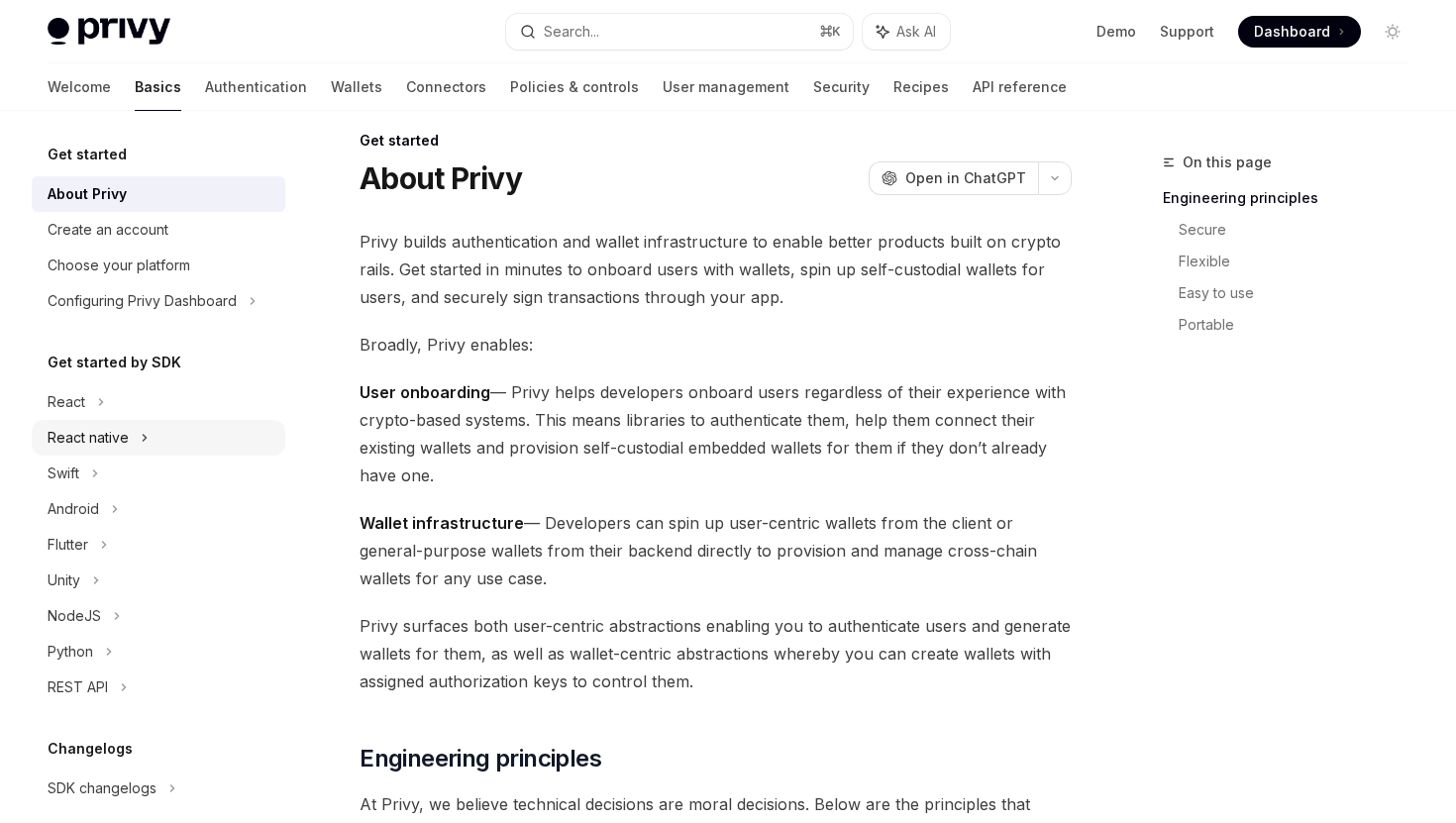 click on "React native" at bounding box center (88, 438) 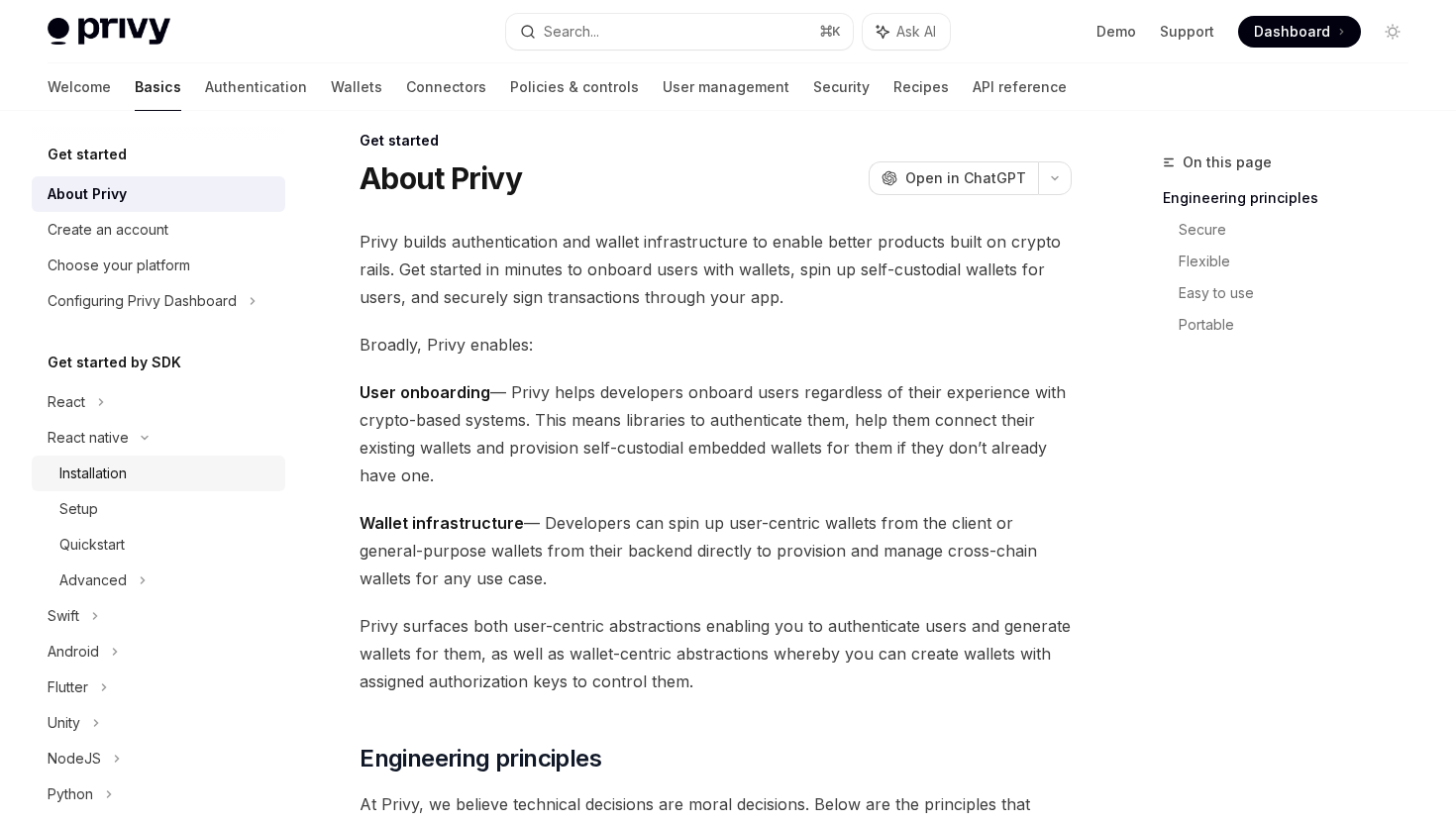 click on "Installation" at bounding box center [93, 473] 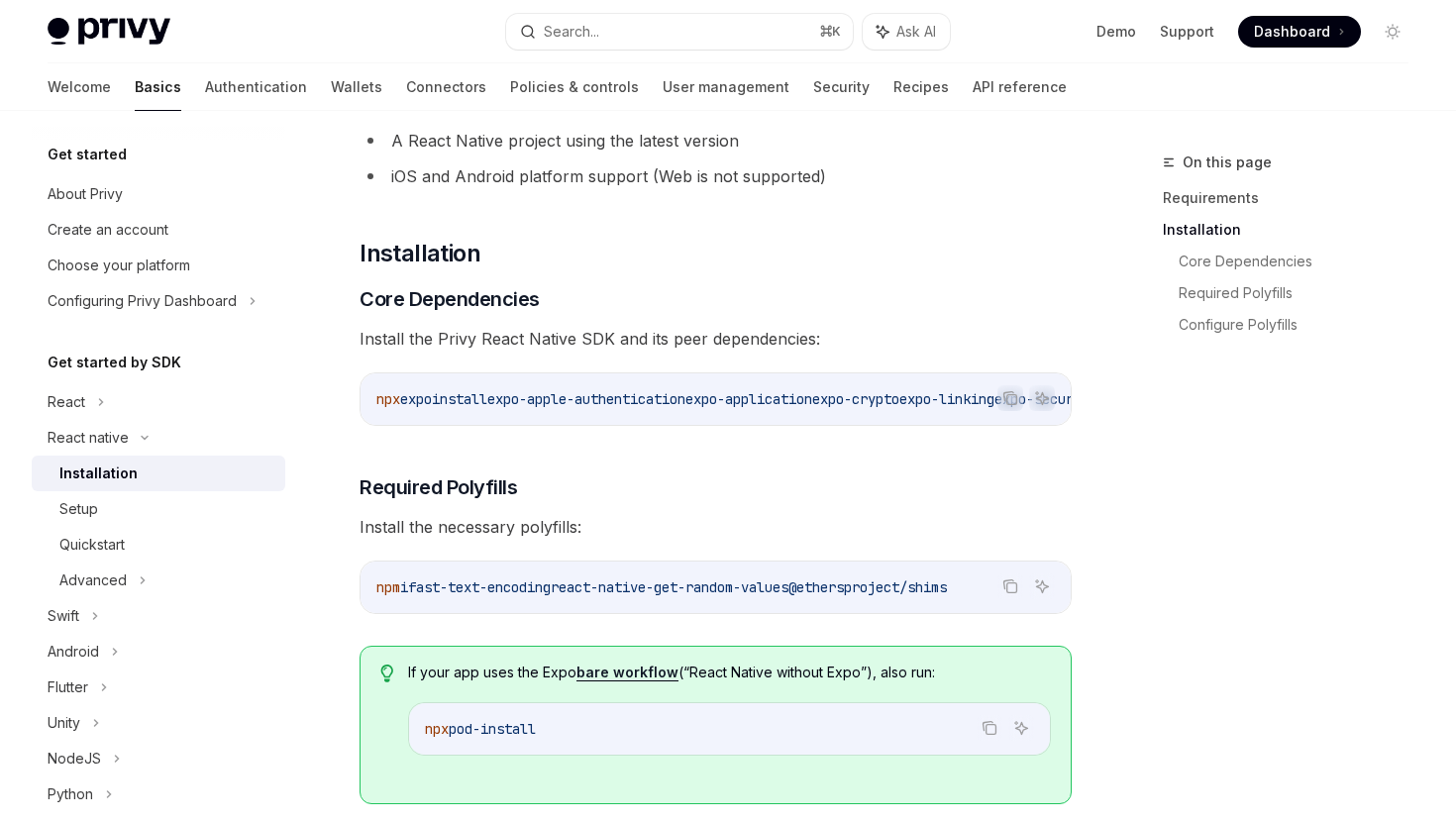 scroll, scrollTop: 271, scrollLeft: 0, axis: vertical 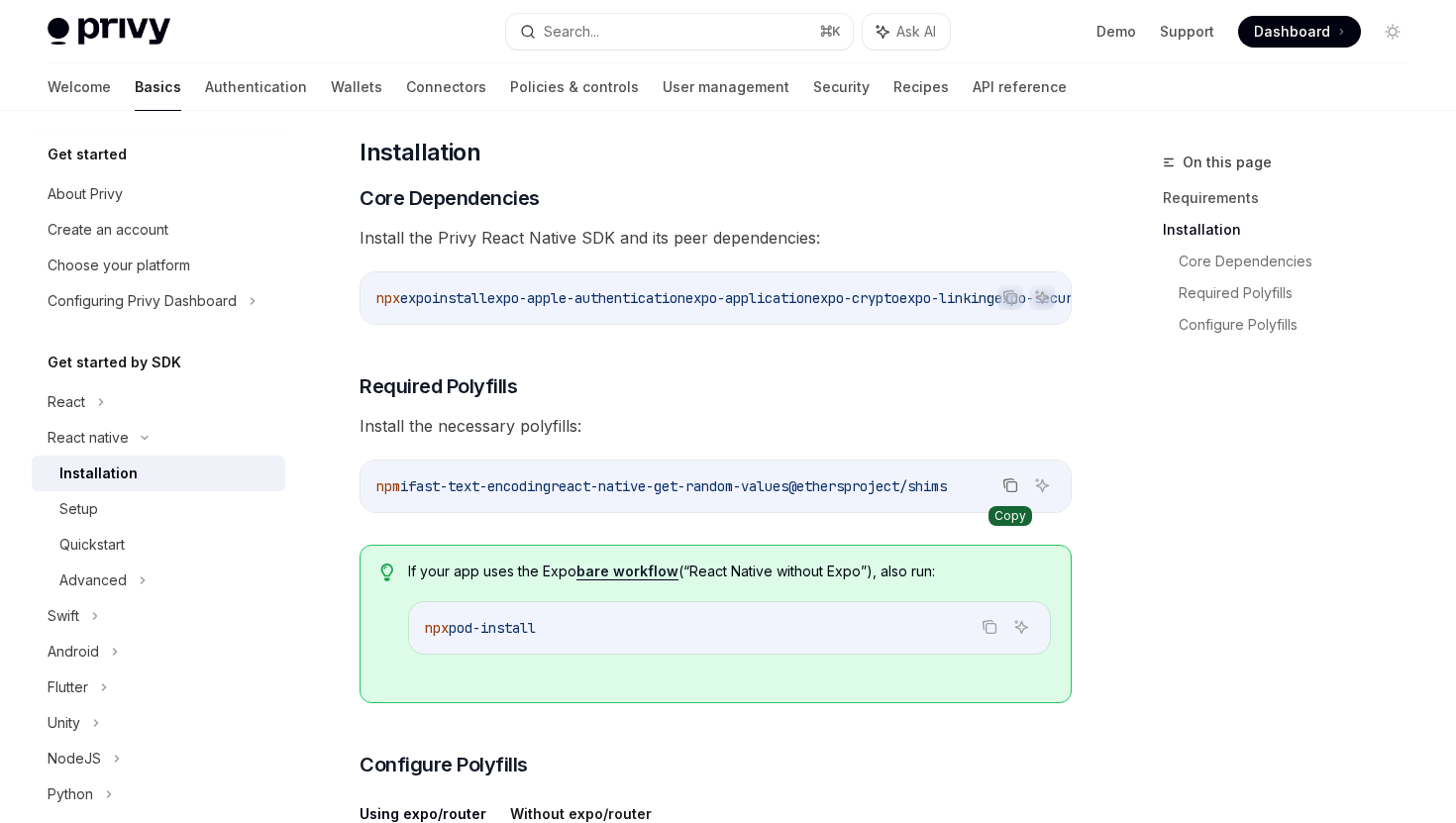 click 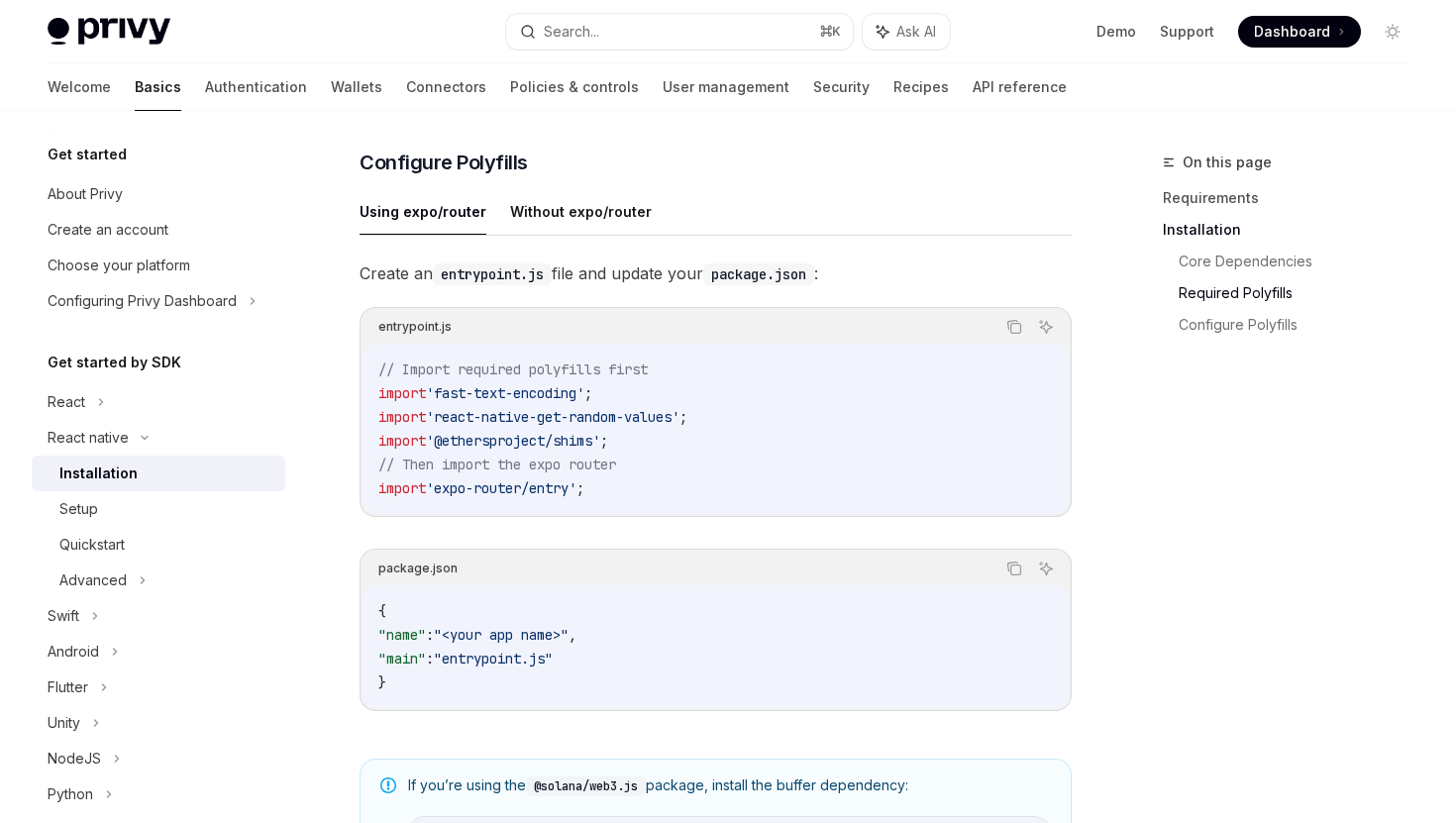 scroll, scrollTop: 872, scrollLeft: 0, axis: vertical 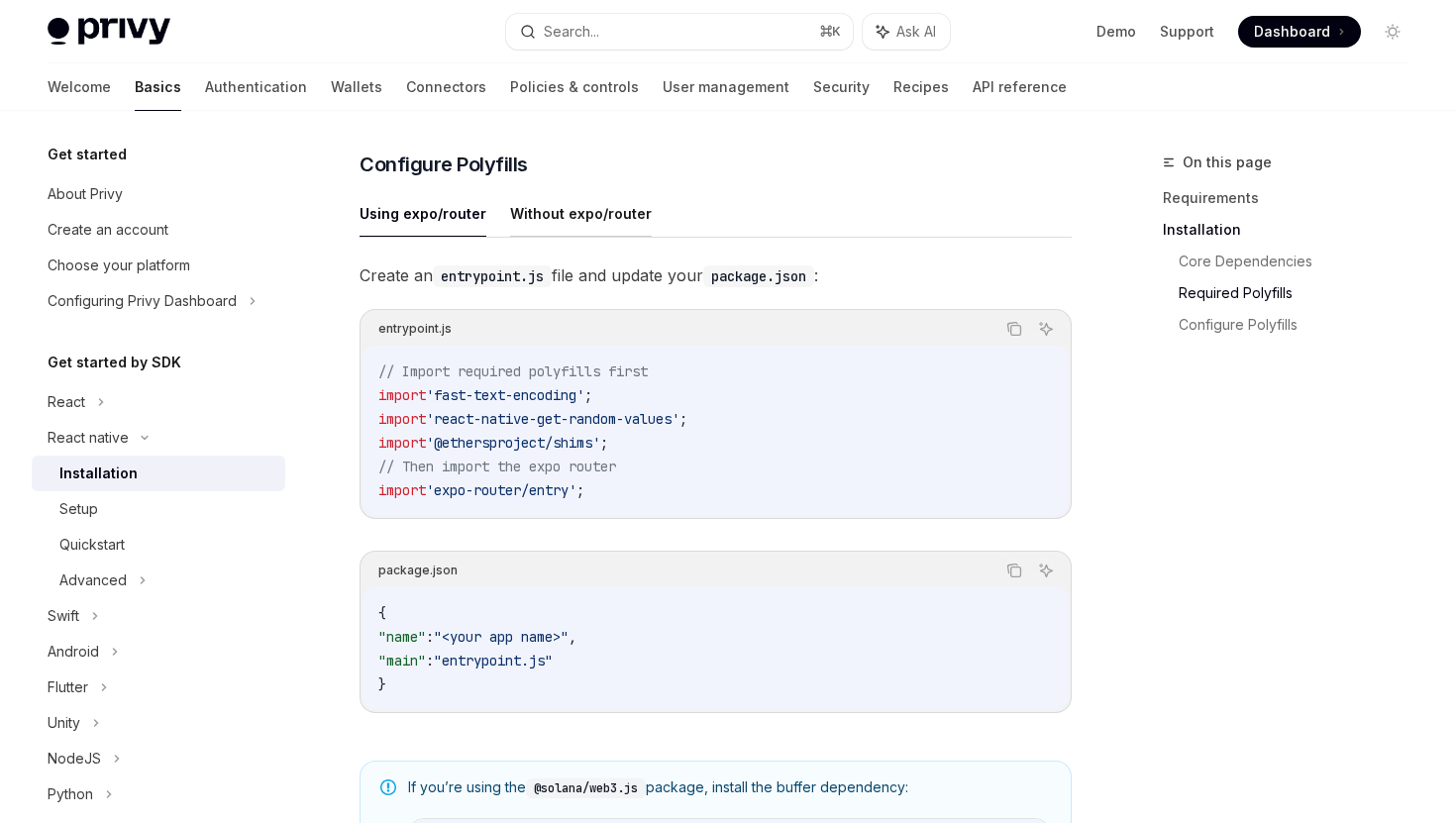 click on "Without expo/router" at bounding box center (580, 213) 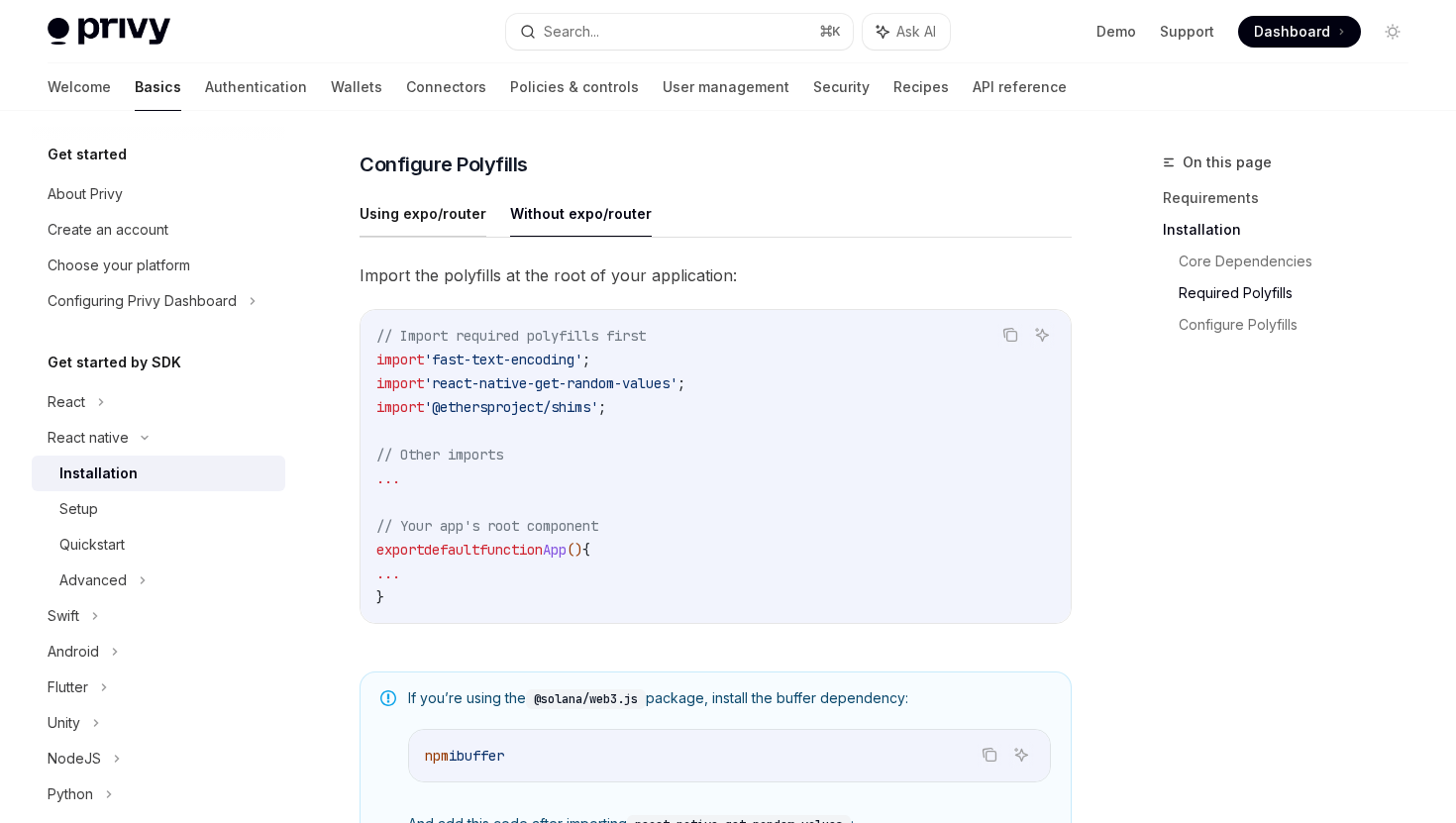 click on "Using expo/router" at bounding box center [423, 213] 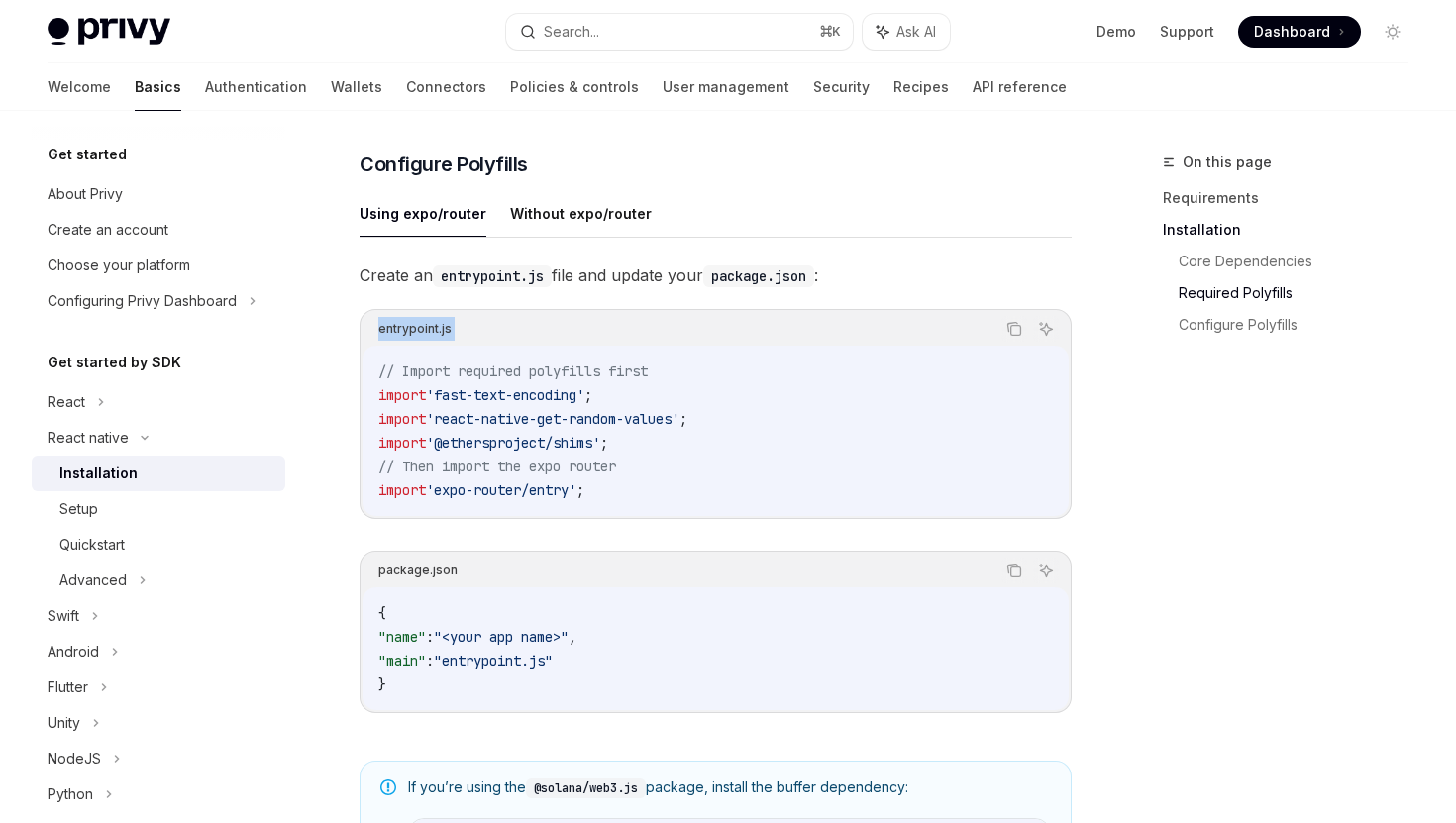 drag, startPoint x: 379, startPoint y: 339, endPoint x: 481, endPoint y: 339, distance: 102 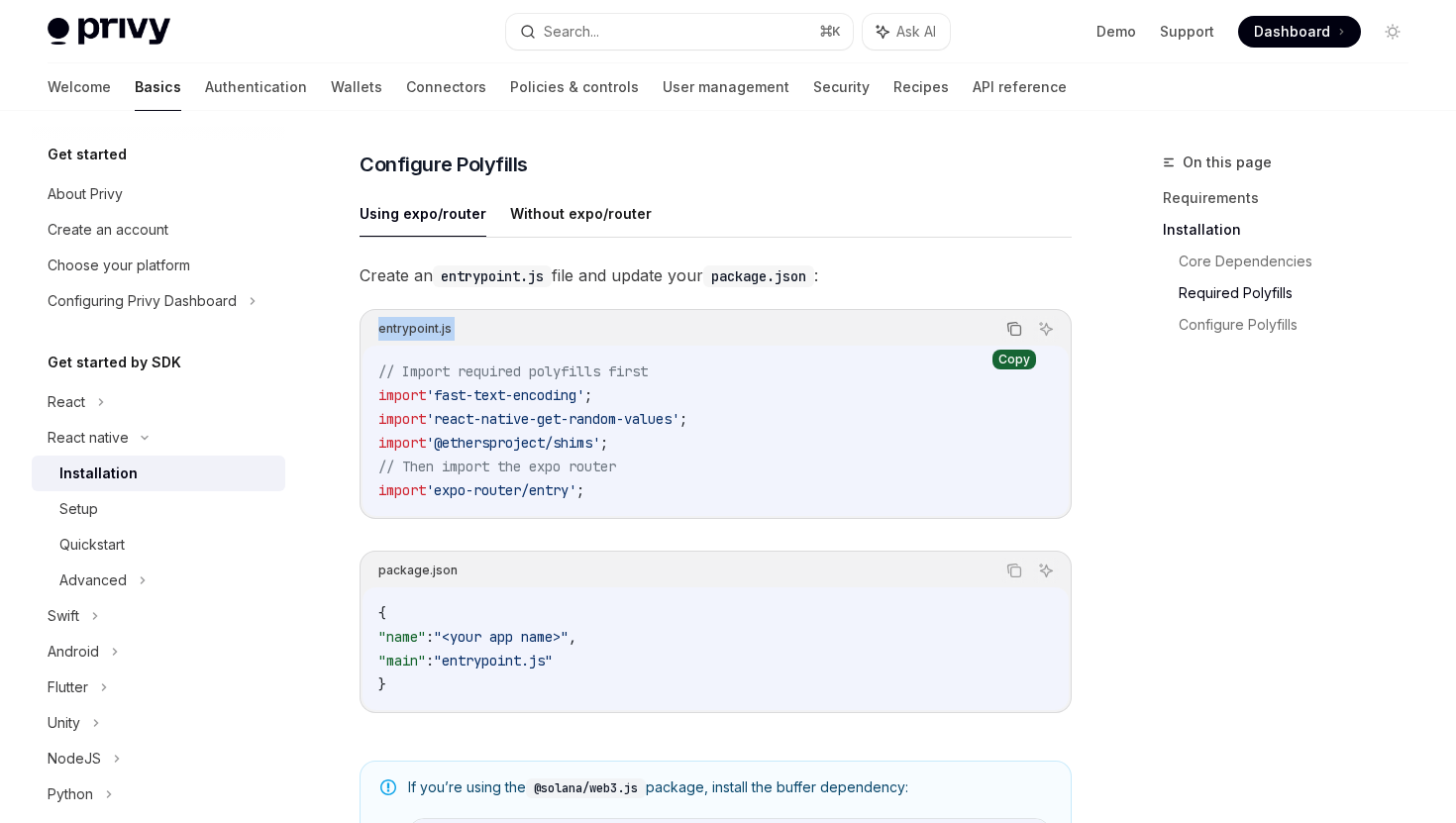 click 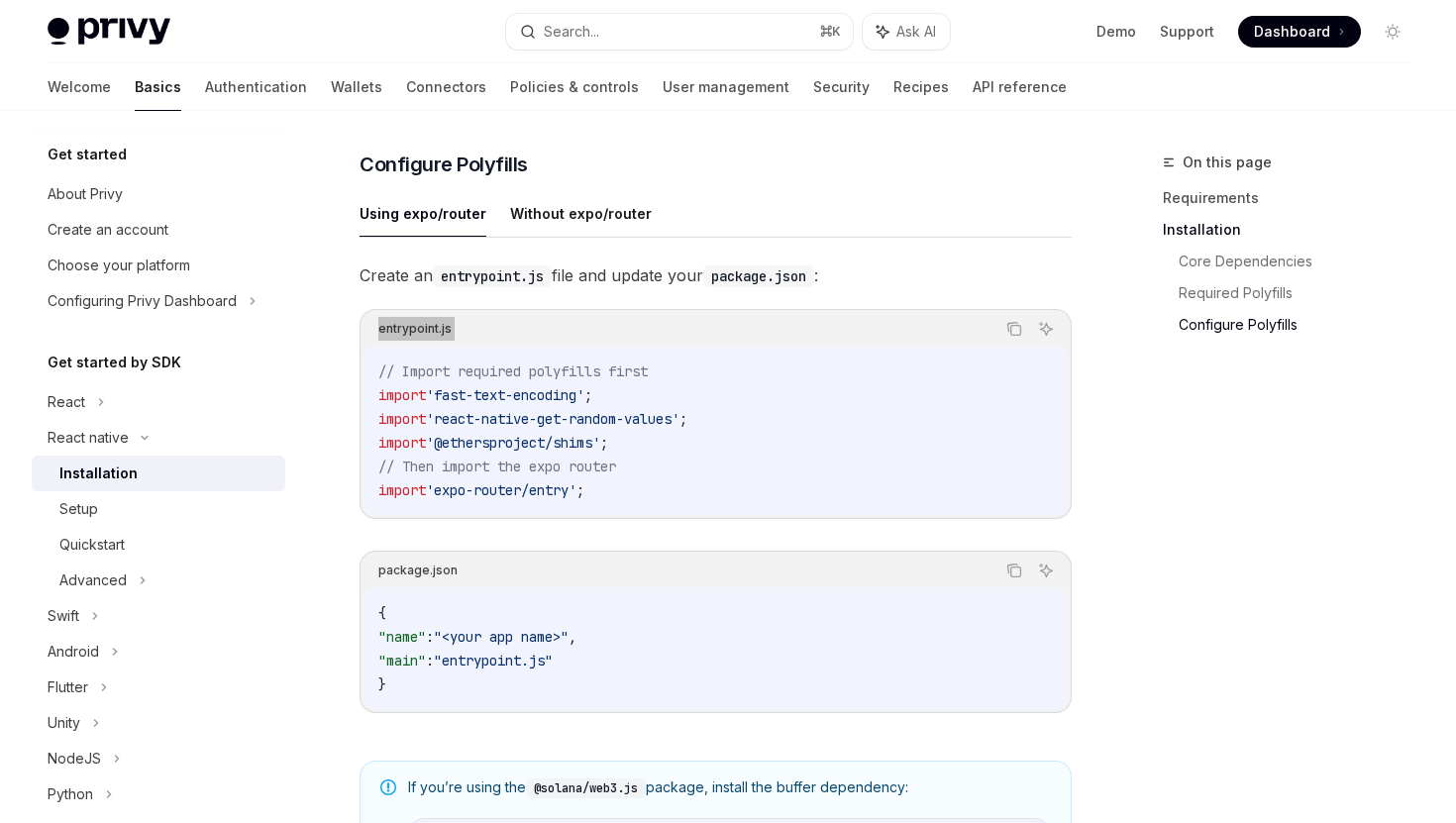 scroll, scrollTop: 909, scrollLeft: 0, axis: vertical 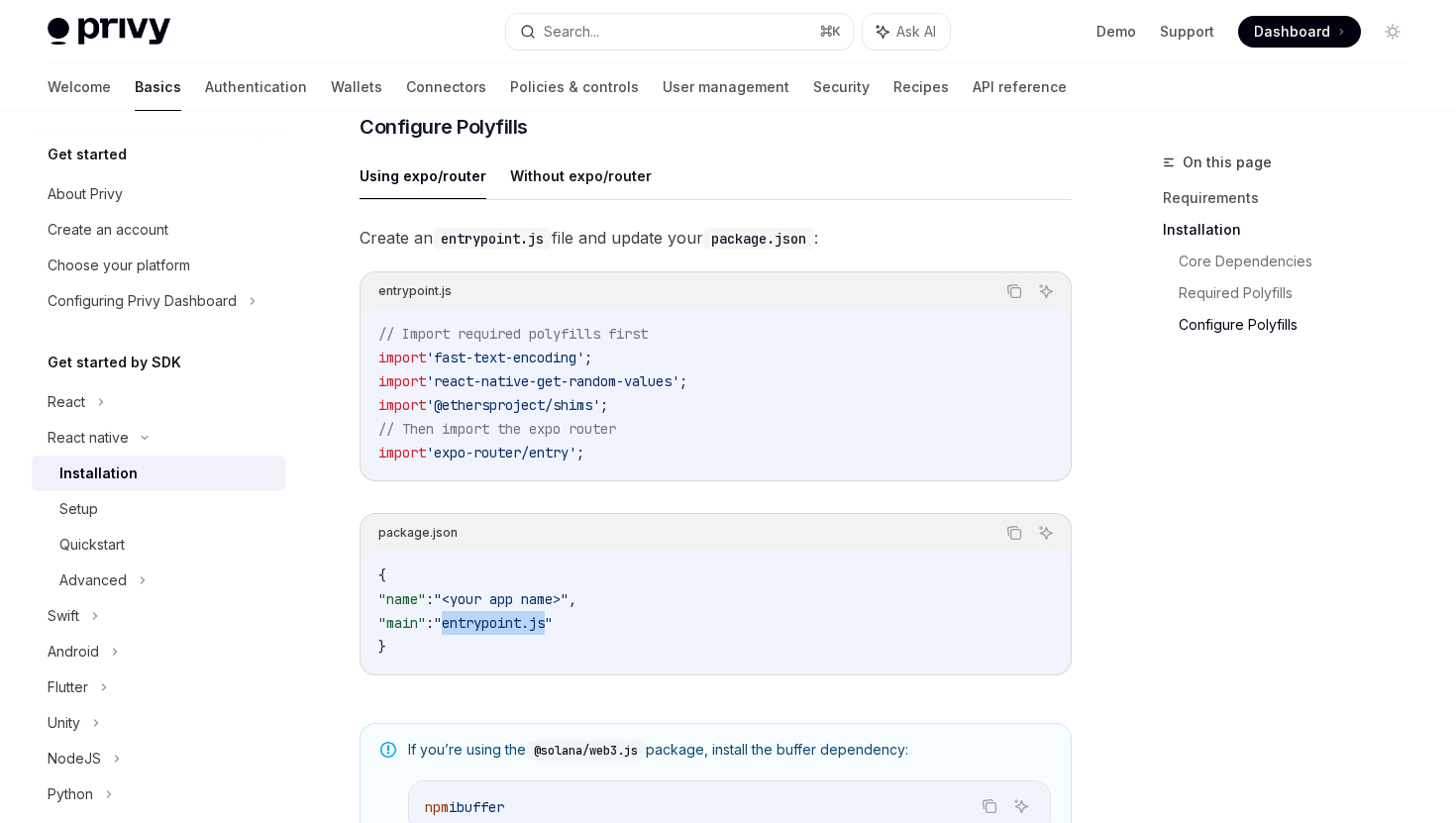 drag, startPoint x: 471, startPoint y: 632, endPoint x: 576, endPoint y: 626, distance: 105.17129 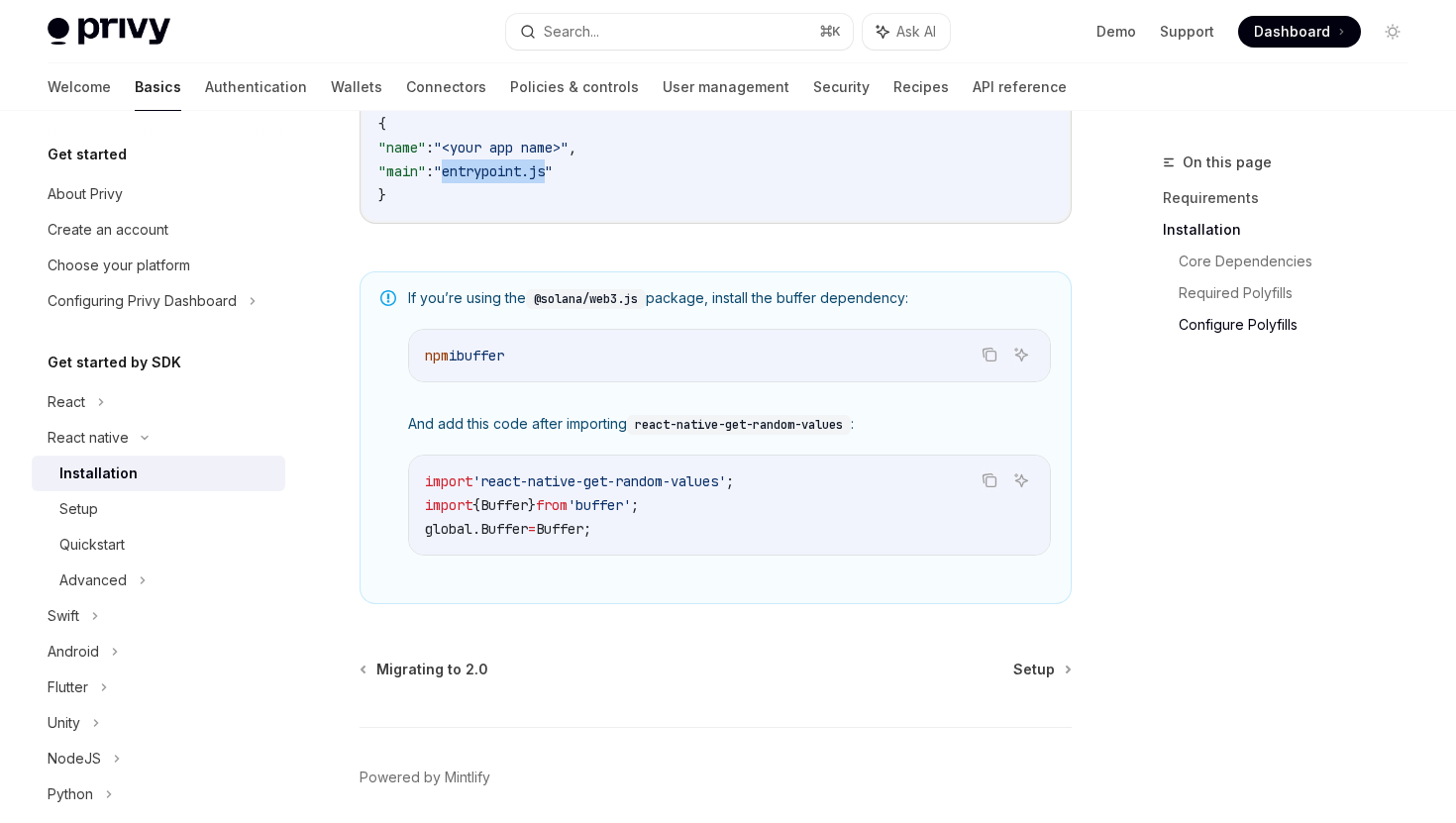 scroll, scrollTop: 1443, scrollLeft: 0, axis: vertical 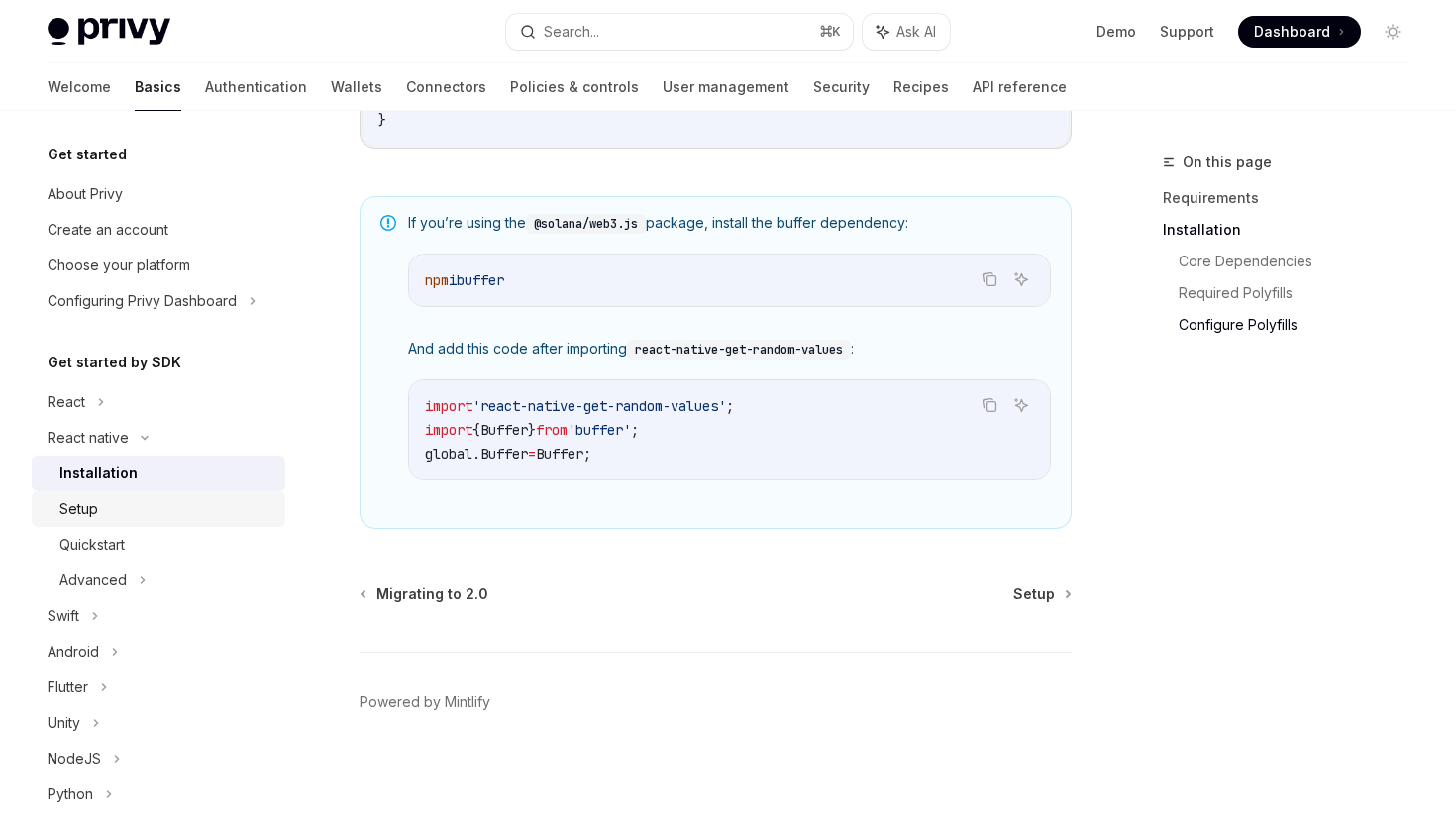 click on "Setup" at bounding box center [166, 509] 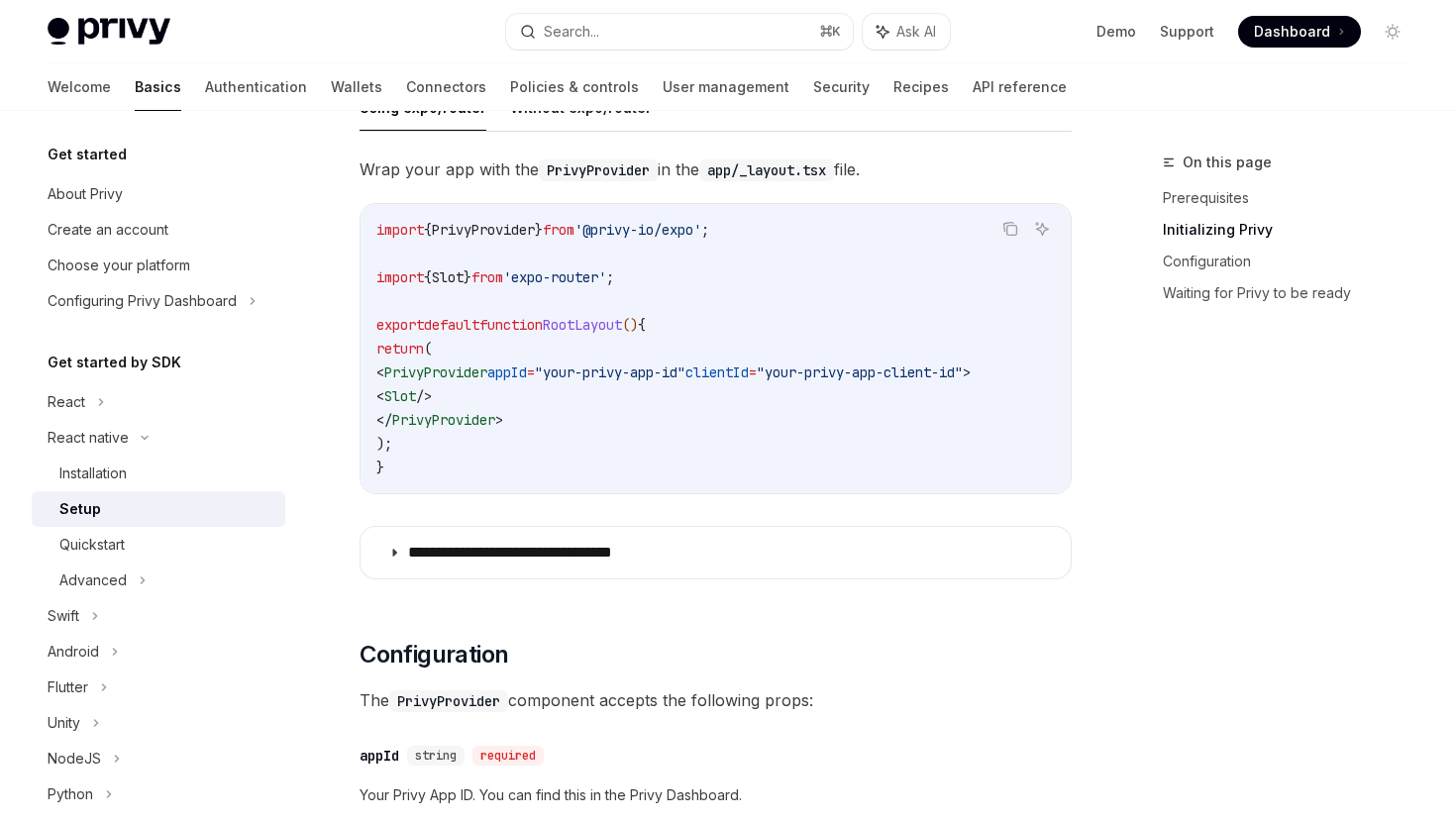 scroll, scrollTop: 535, scrollLeft: 0, axis: vertical 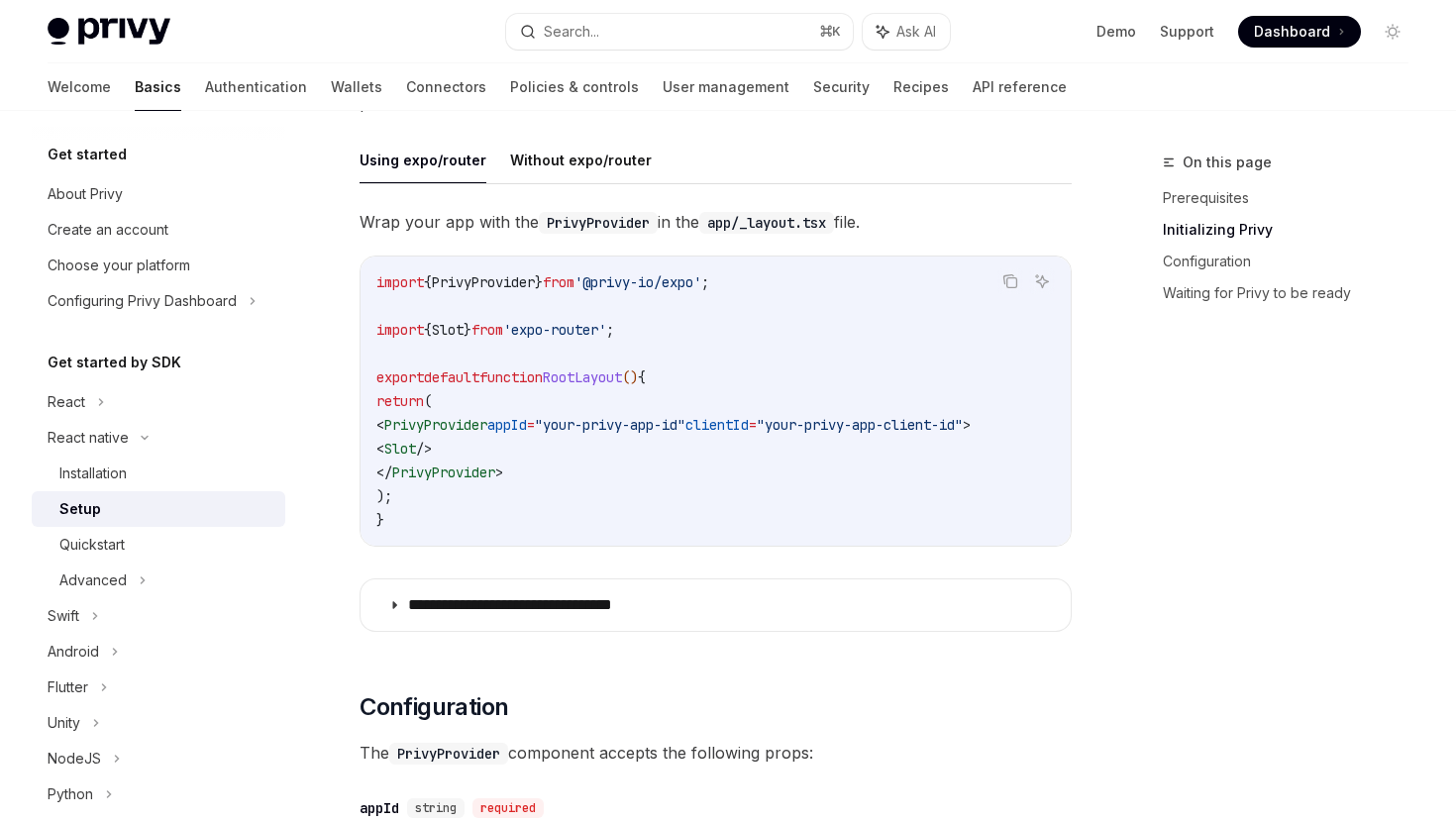 click on "import  { PrivyProvider }  from  '@privy-io/expo' ;
import  { Slot }  from  'expo-router' ;
export  default  function  RootLayout ()  {
return  (
< PrivyProvider  appId = "[APP_ID]"  clientId = "[CLIENT_ID]" >
< Slot  />
</ PrivyProvider >
);
}" at bounding box center [715, 401] 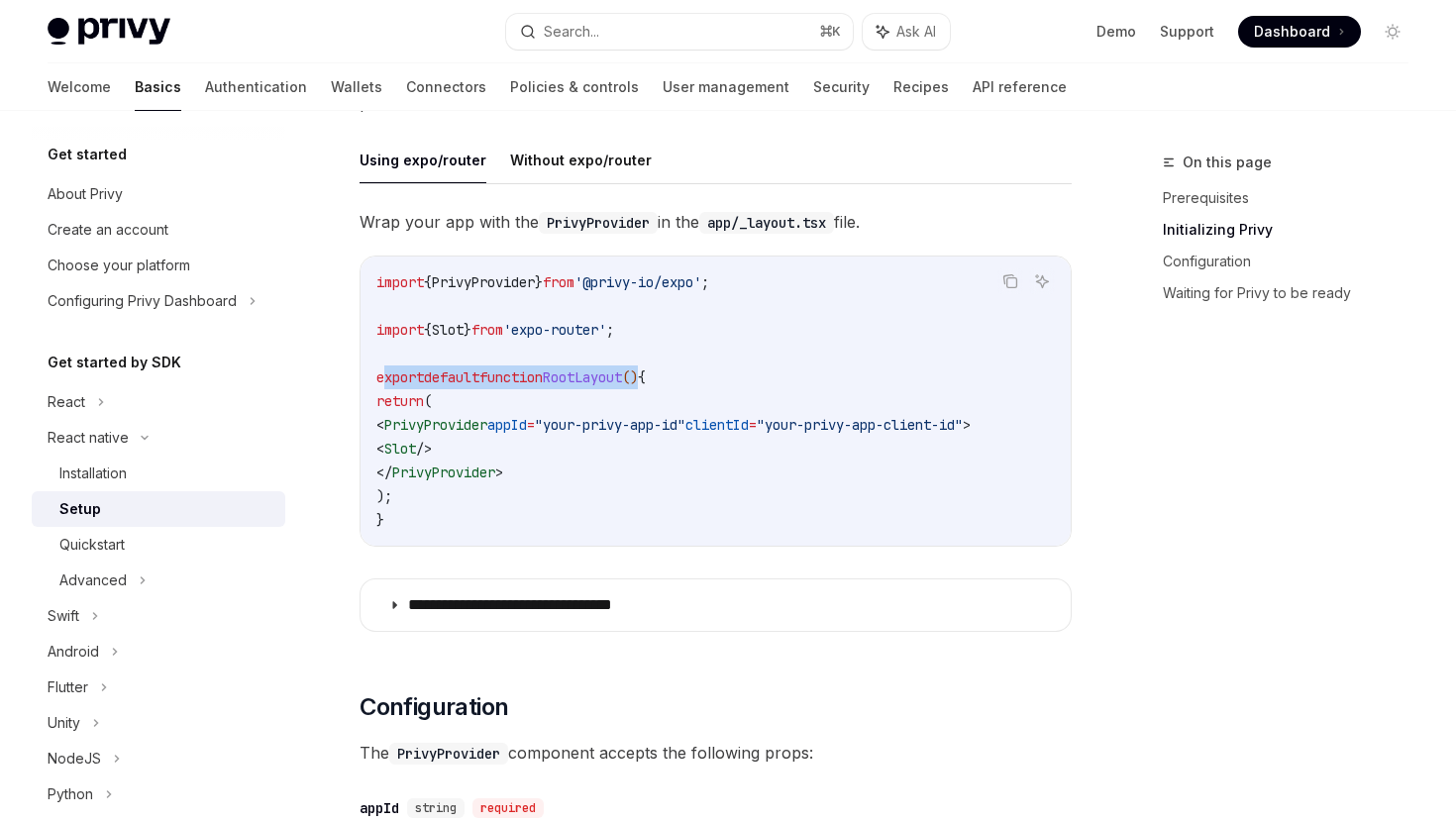drag, startPoint x: 675, startPoint y: 378, endPoint x: 386, endPoint y: 384, distance: 289.06228 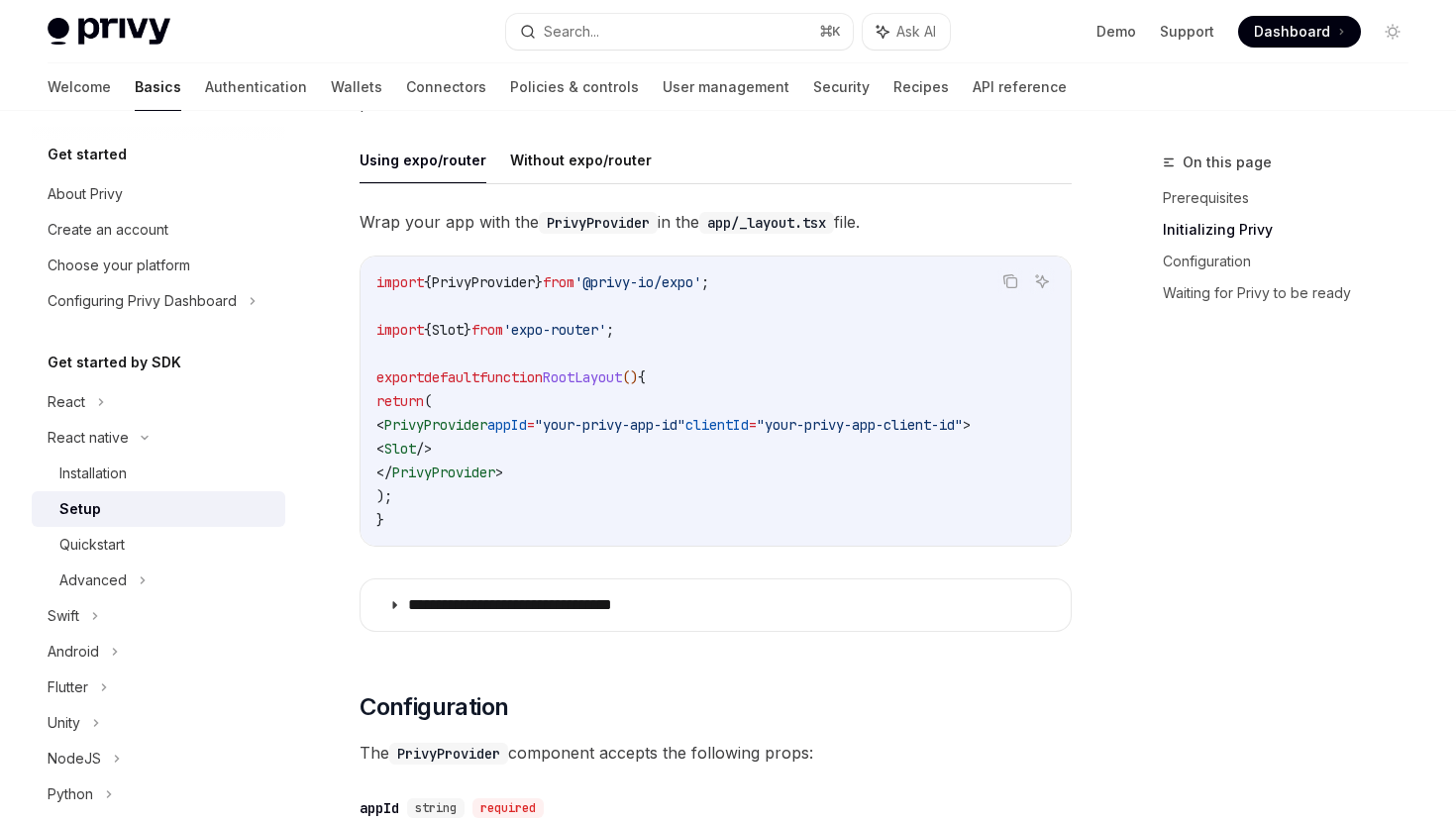 click on "PrivyProvider" at bounding box center [483, 282] 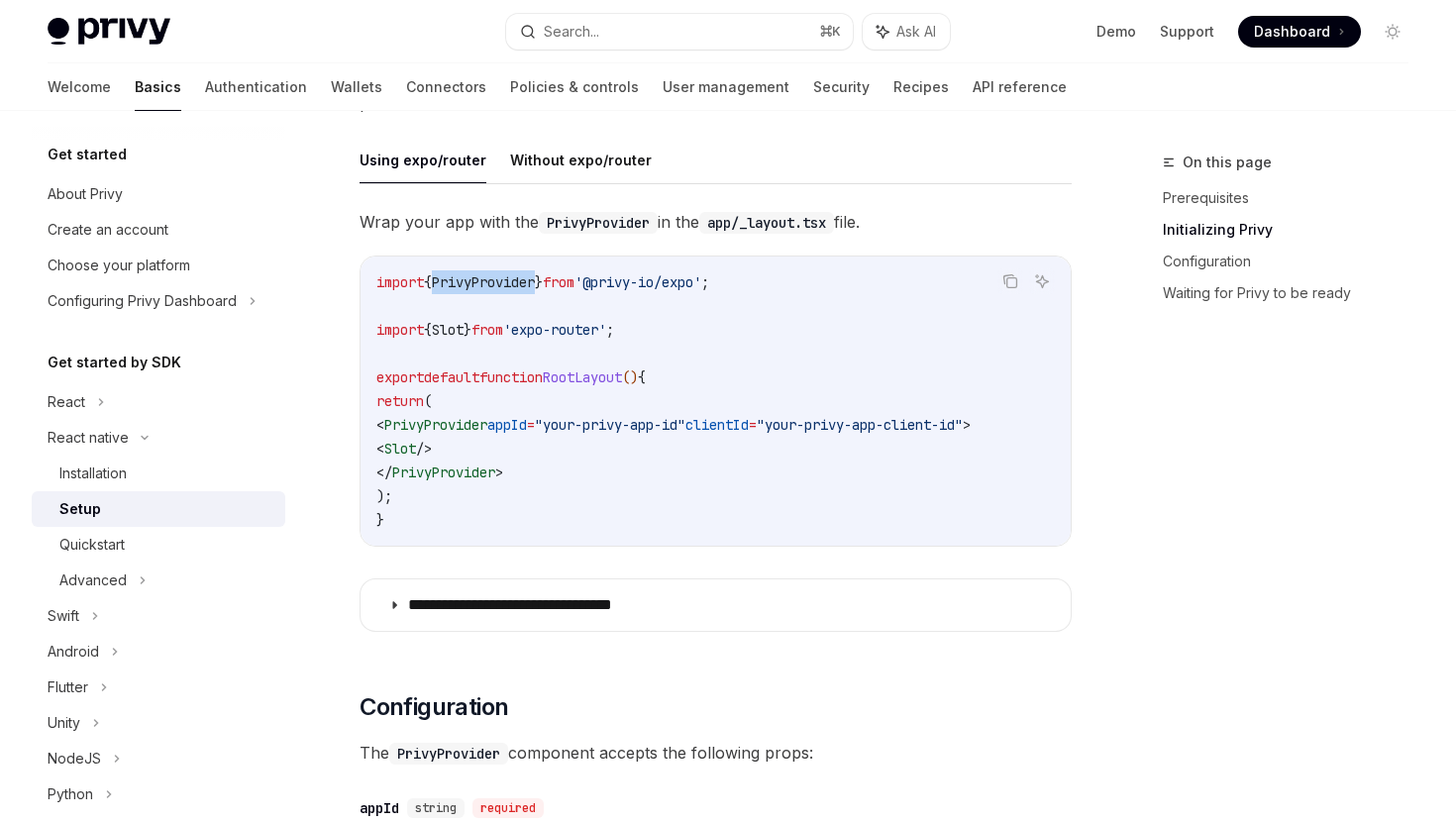 click on "PrivyProvider" at bounding box center [483, 282] 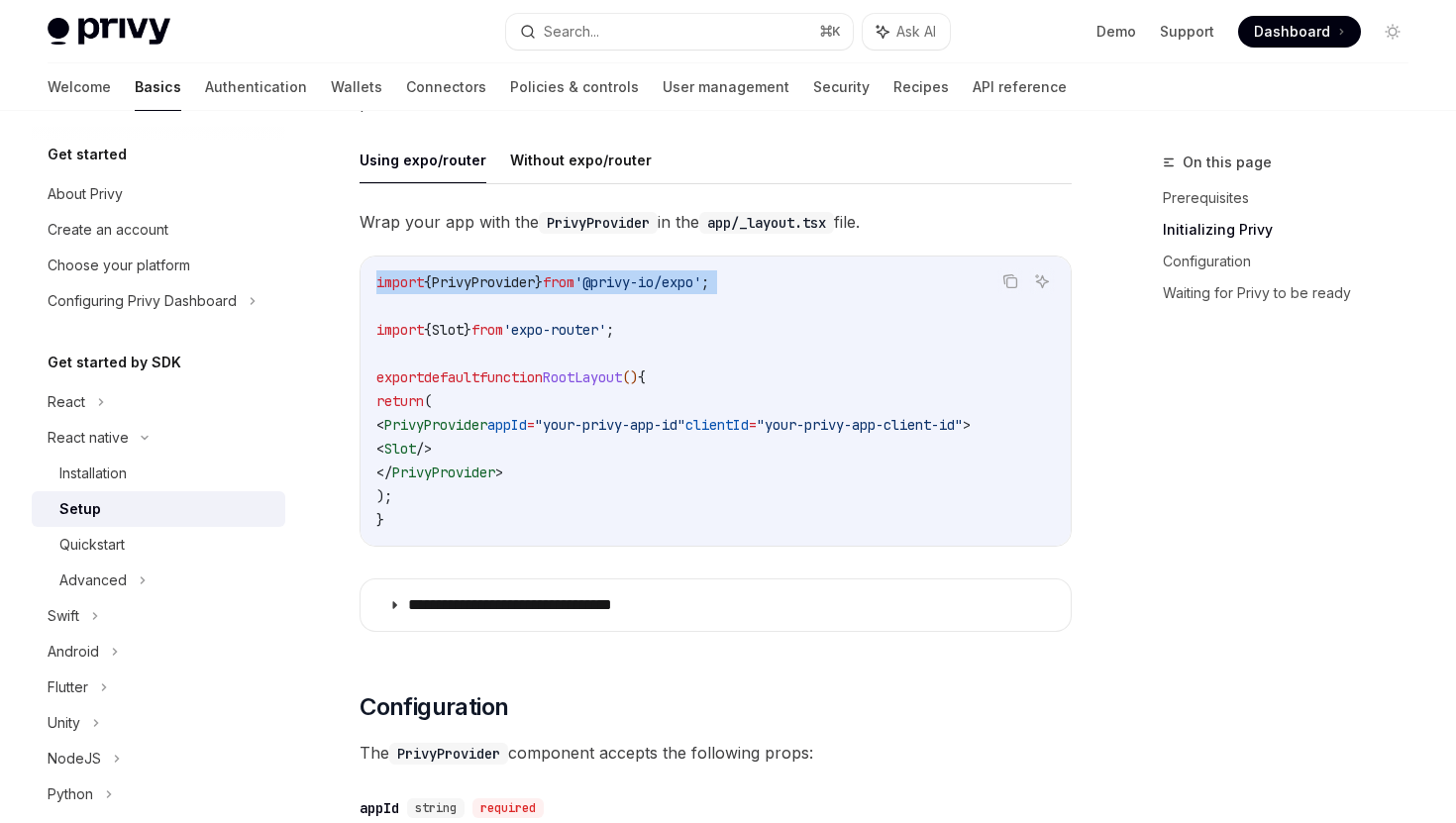 click on "PrivyProvider" at bounding box center (483, 282) 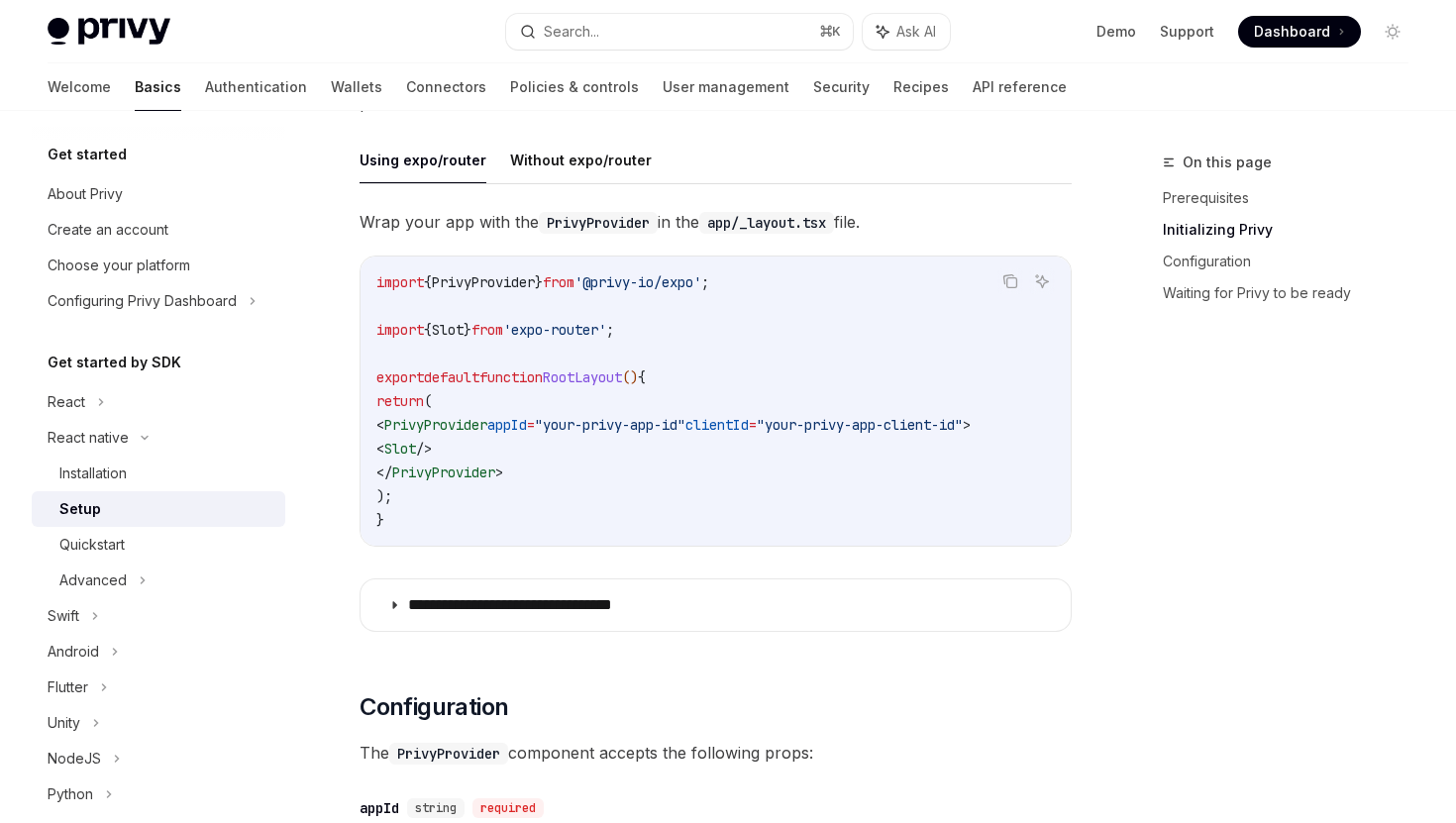 click on "'expo-router'" at bounding box center (555, 330) 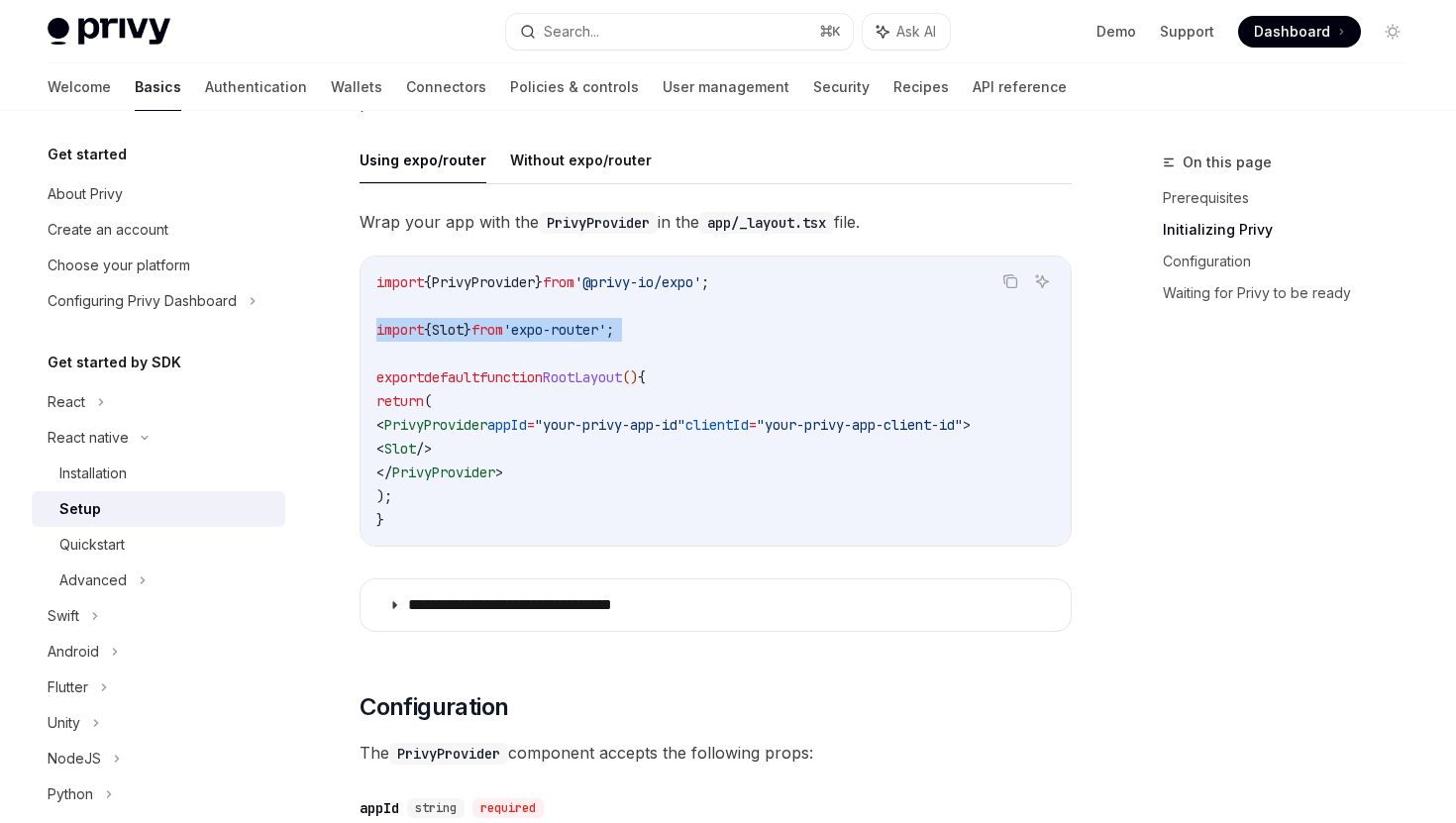 click on "'expo-router'" at bounding box center (555, 330) 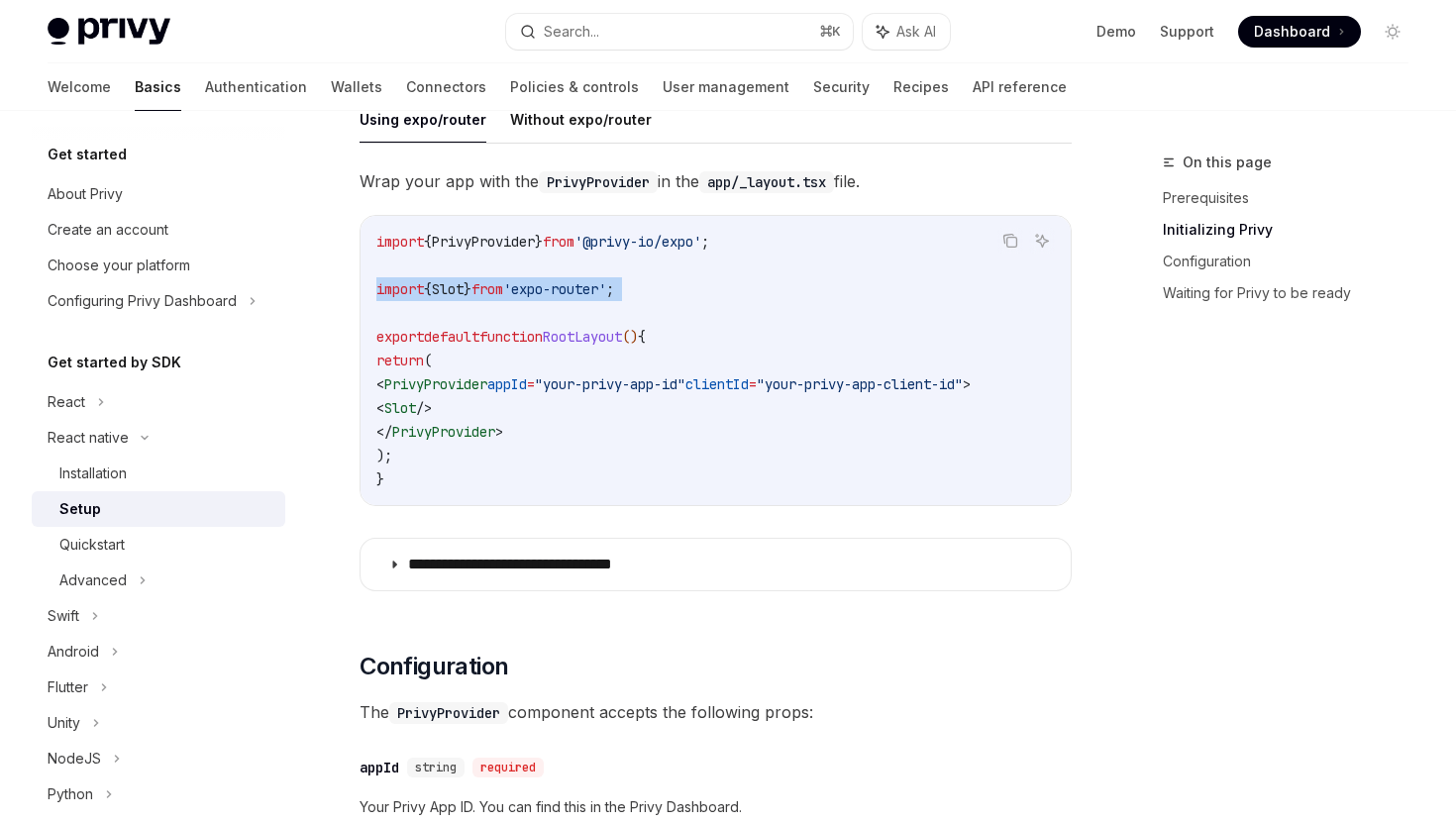scroll, scrollTop: 577, scrollLeft: 0, axis: vertical 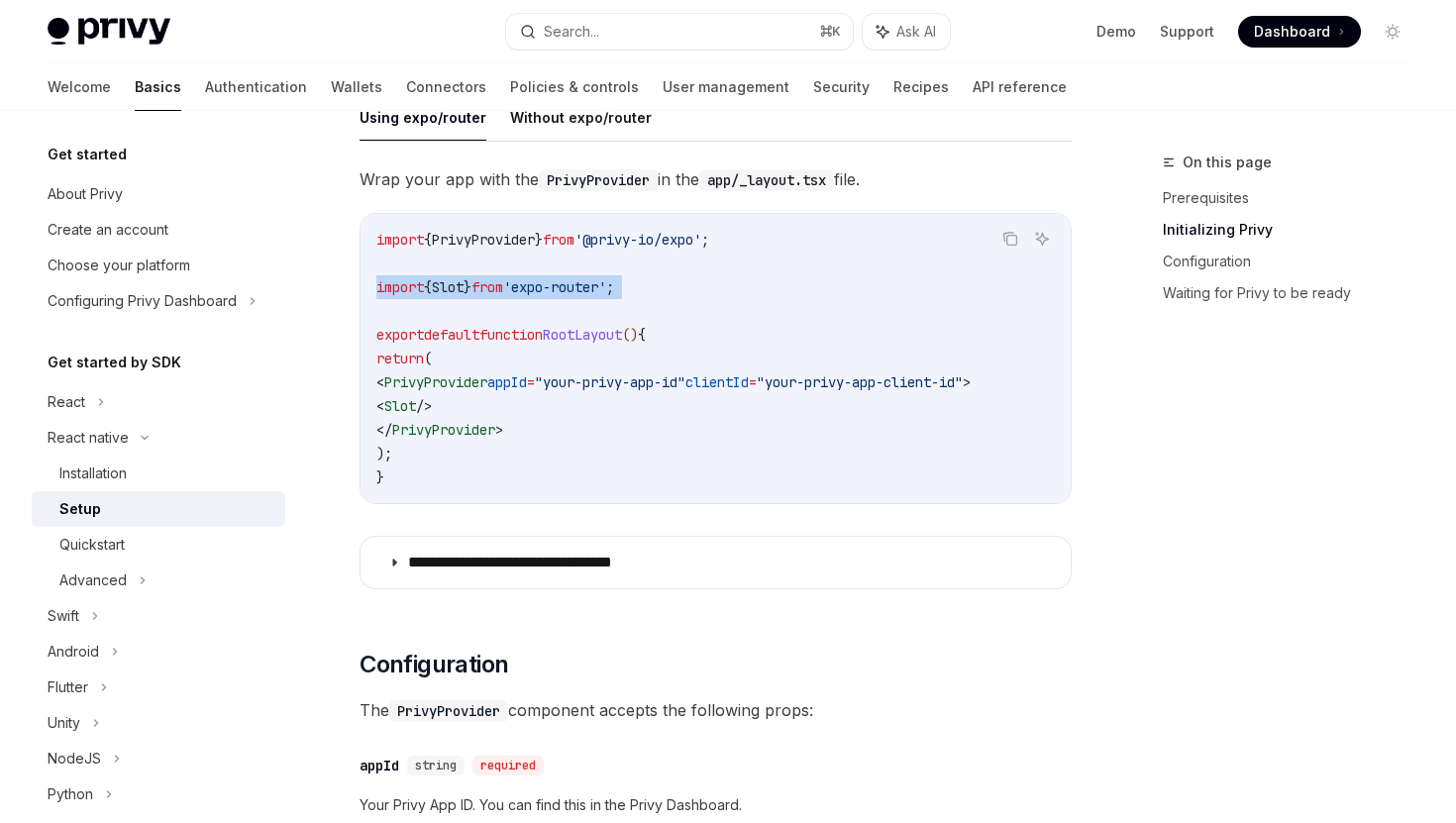 drag, startPoint x: 400, startPoint y: 382, endPoint x: 557, endPoint y: 421, distance: 161.77144 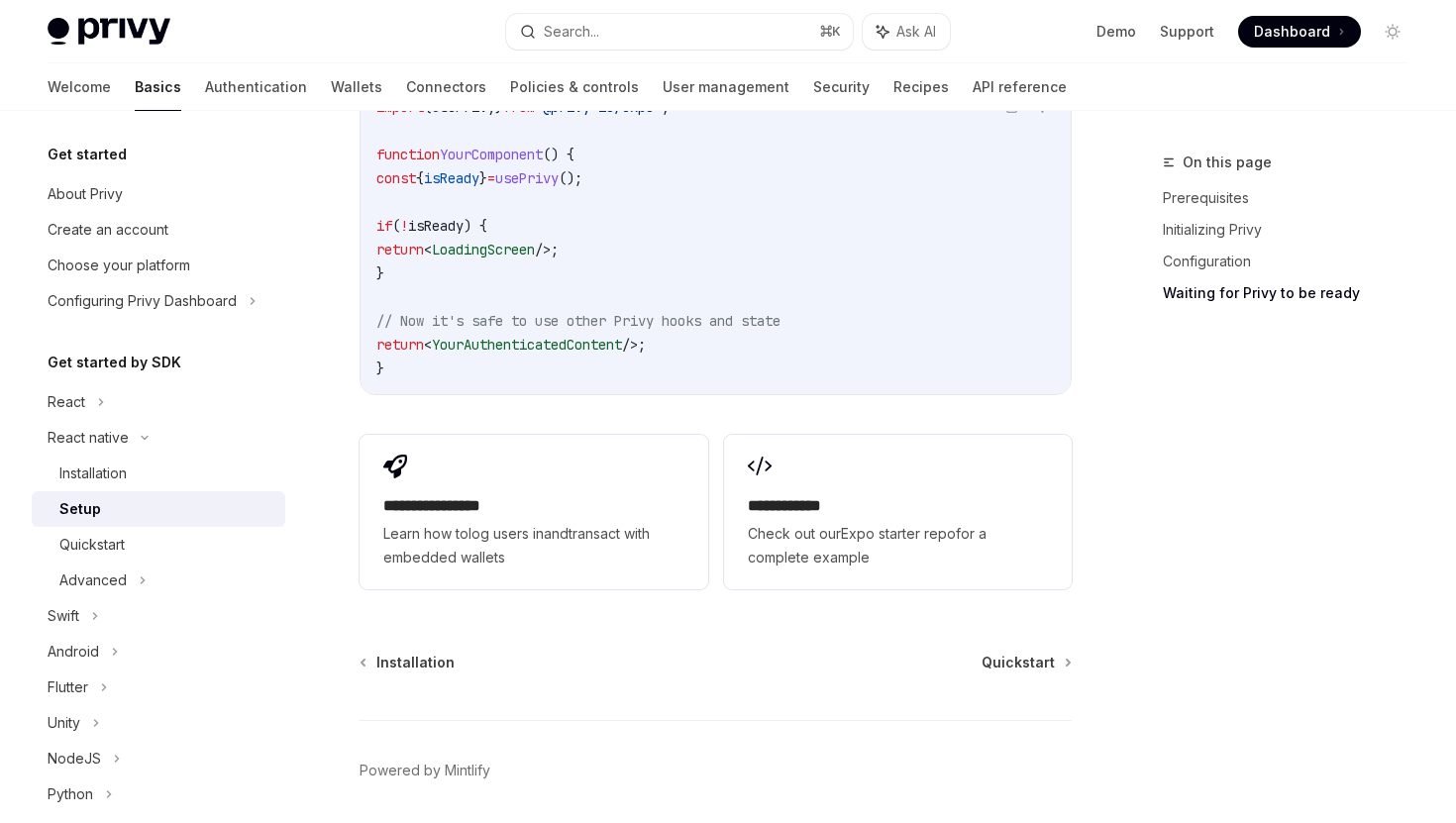 scroll, scrollTop: 1831, scrollLeft: 0, axis: vertical 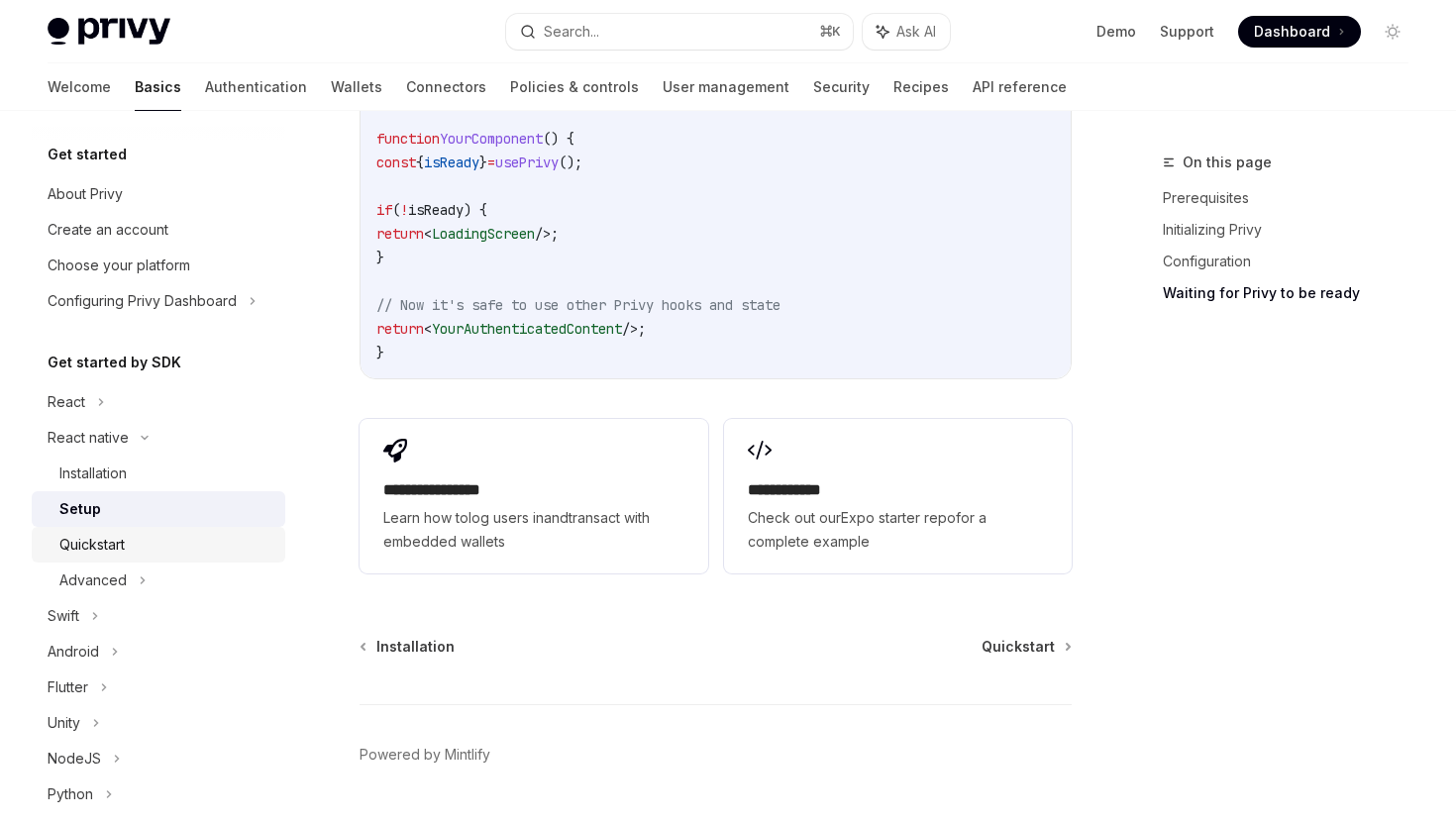 click on "Quickstart" at bounding box center [166, 545] 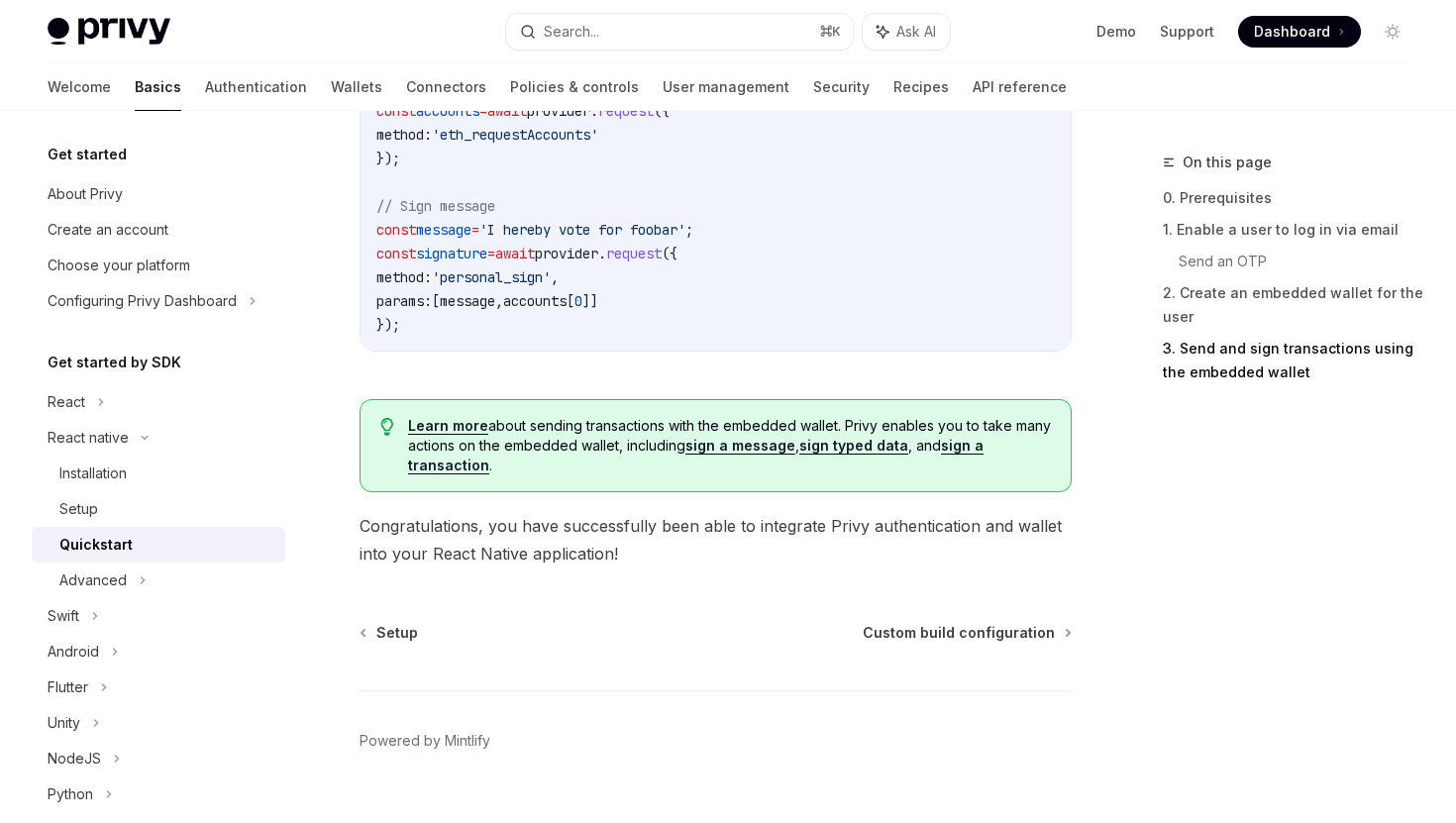 scroll, scrollTop: 3051, scrollLeft: 0, axis: vertical 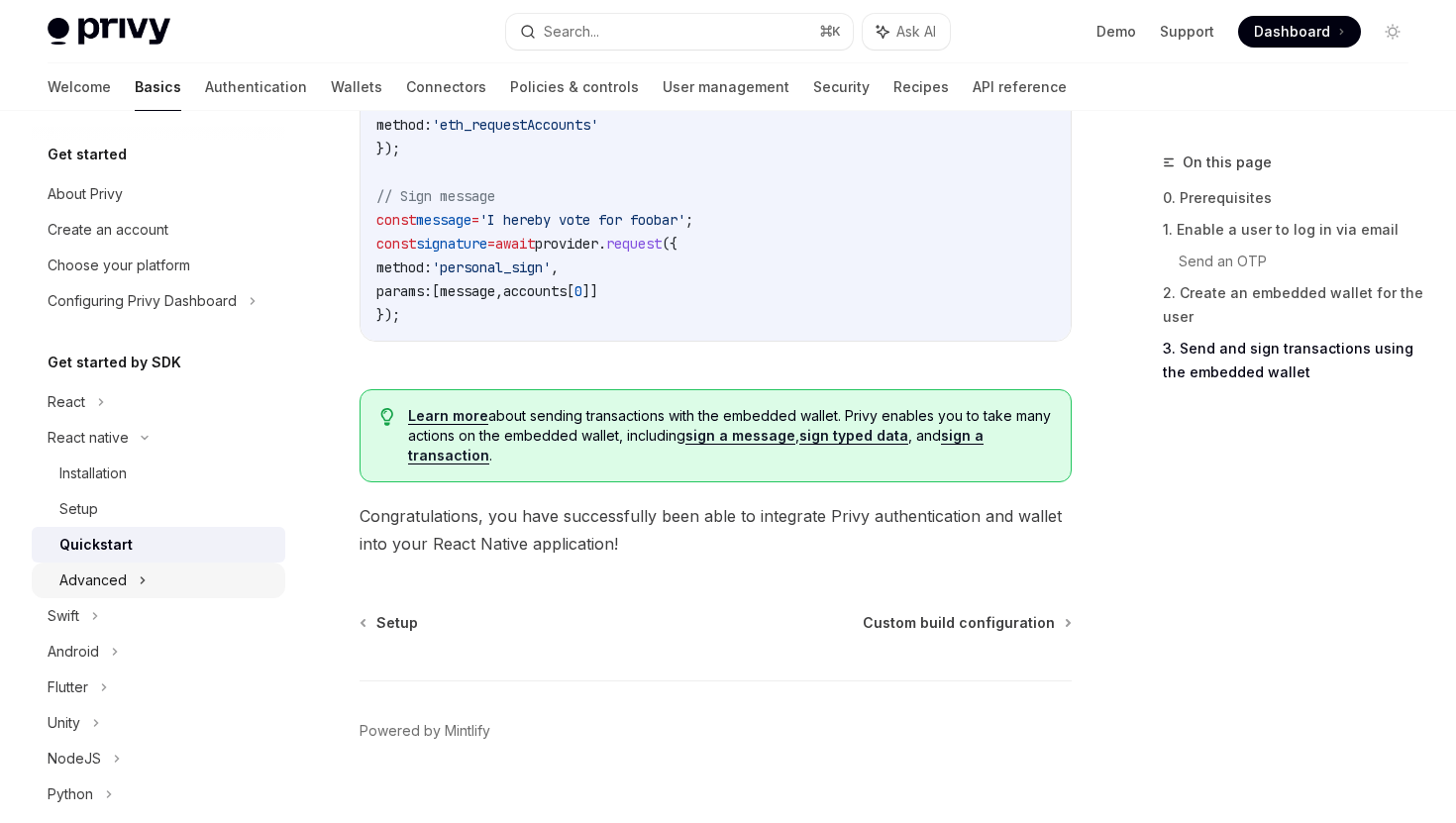 click on "Advanced" at bounding box center [158, 580] 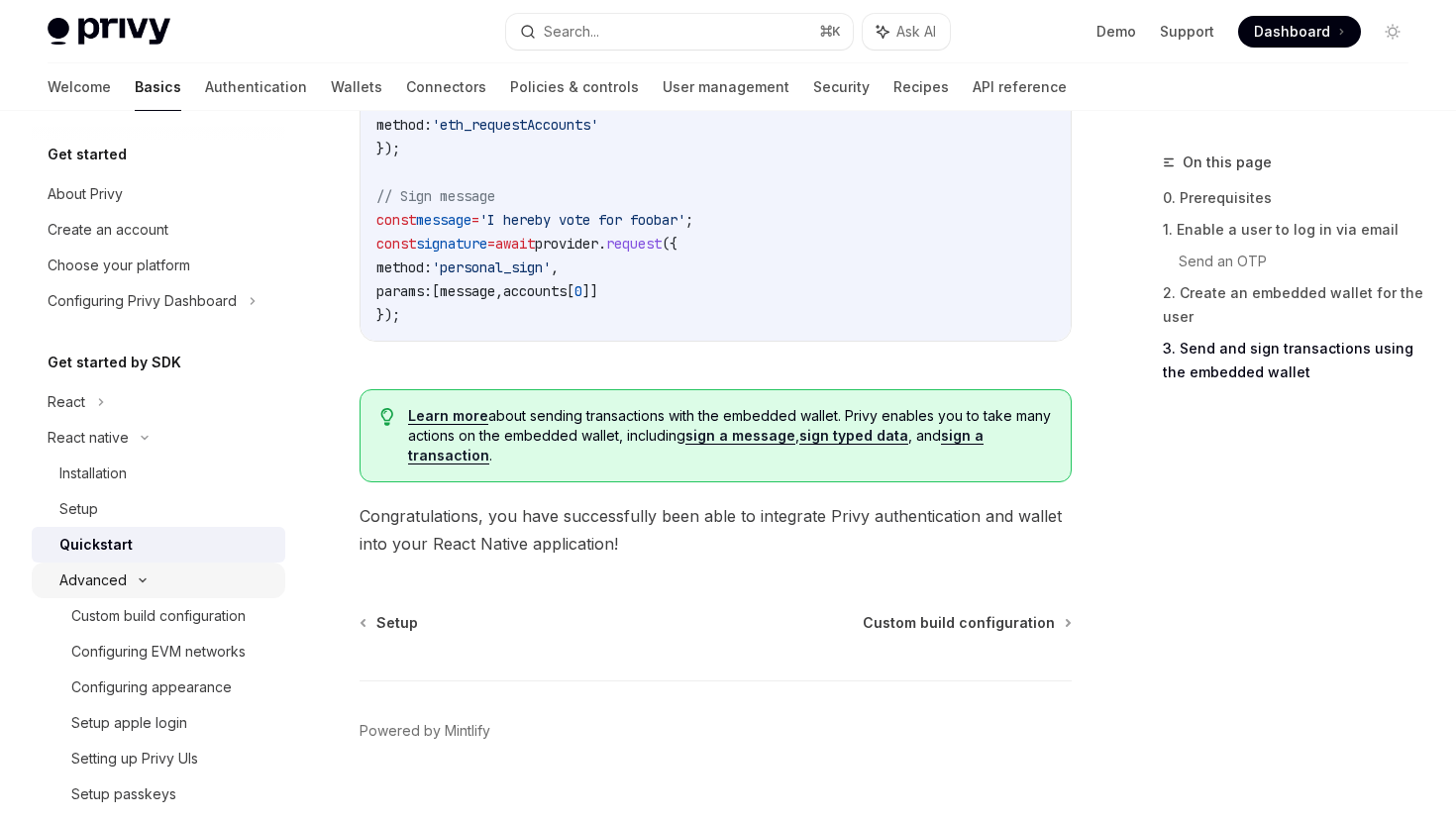 scroll, scrollTop: 0, scrollLeft: 0, axis: both 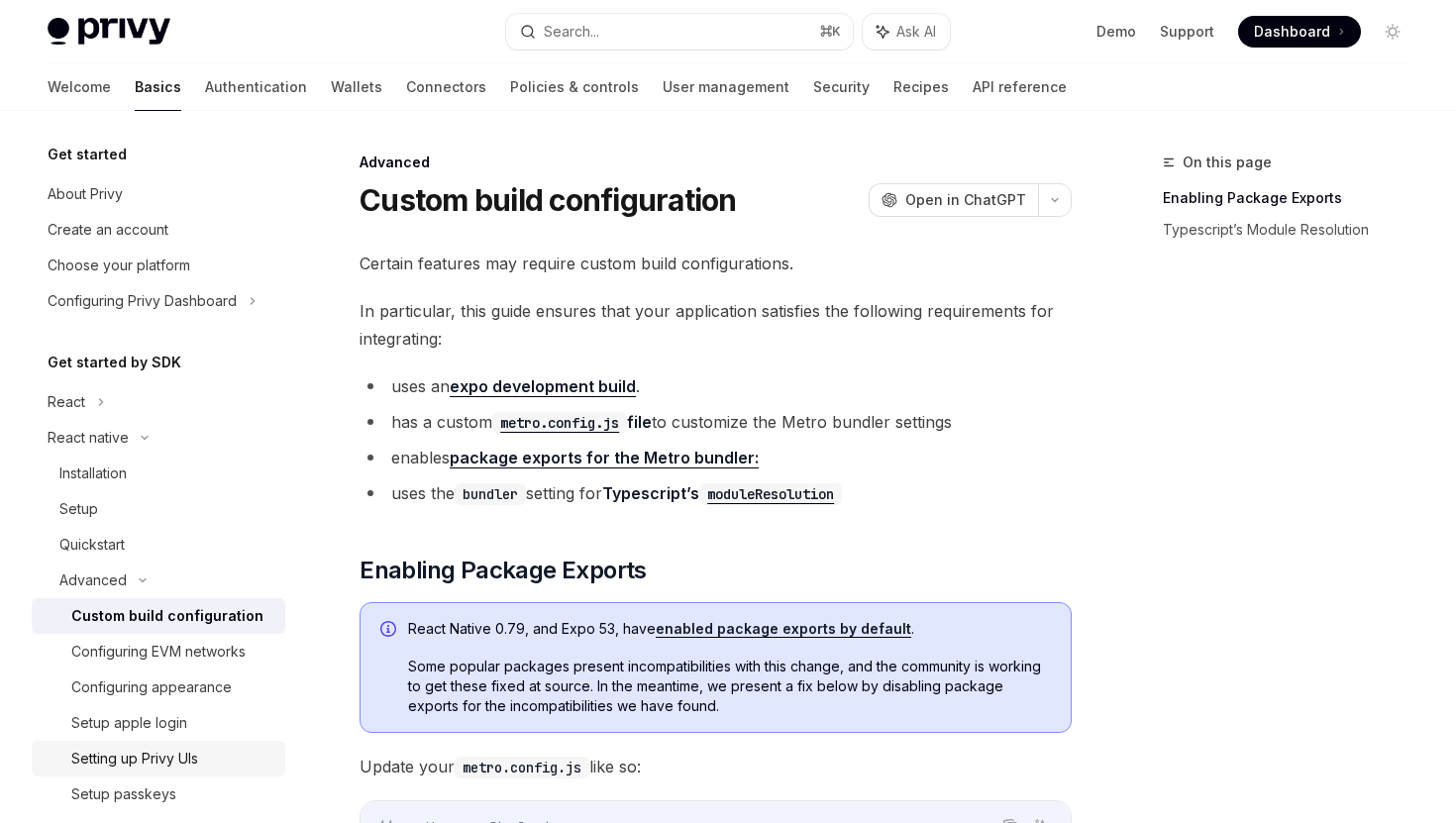 click on "Setting up Privy UIs" at bounding box center [135, 759] 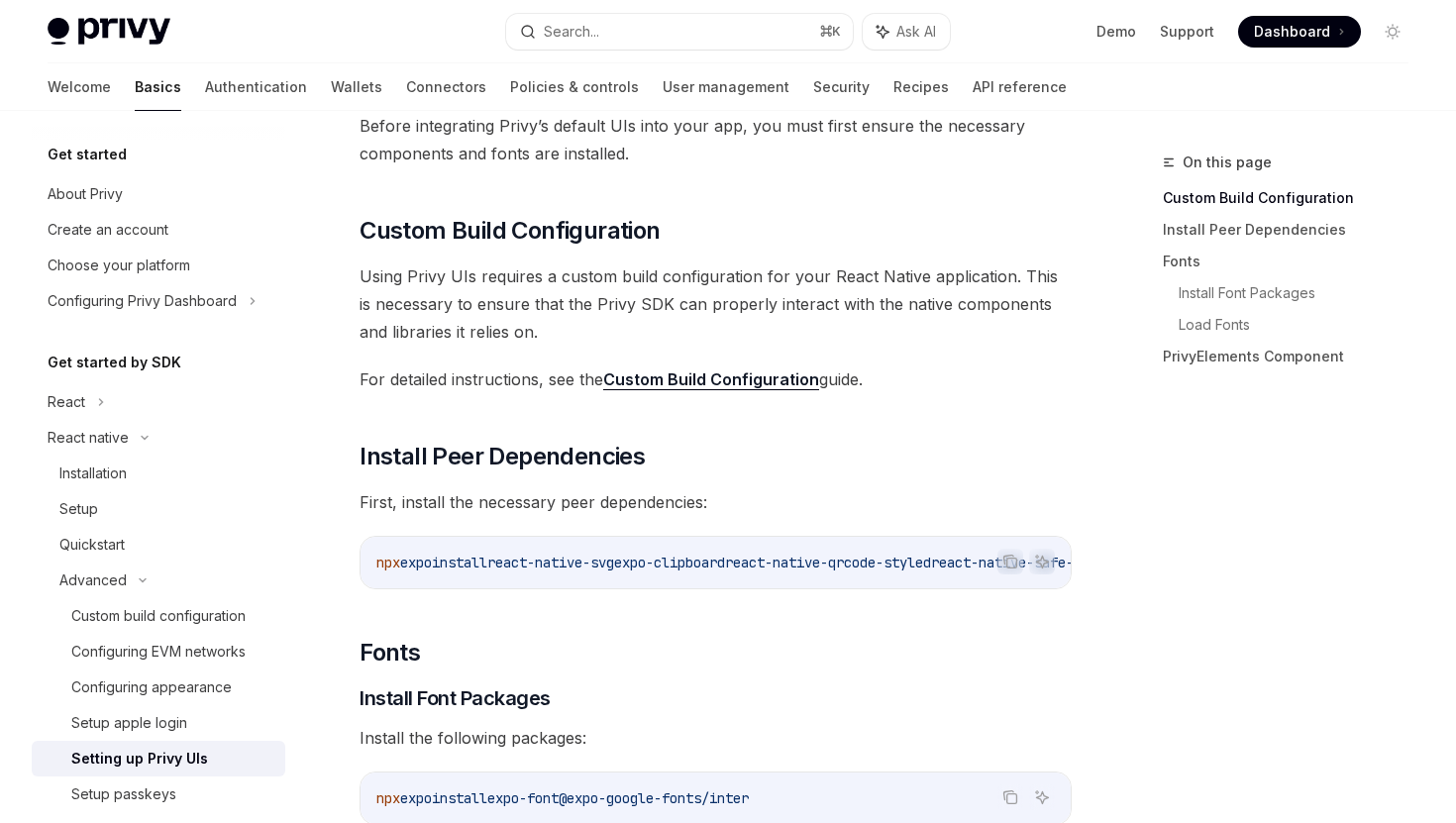 scroll, scrollTop: 139, scrollLeft: 0, axis: vertical 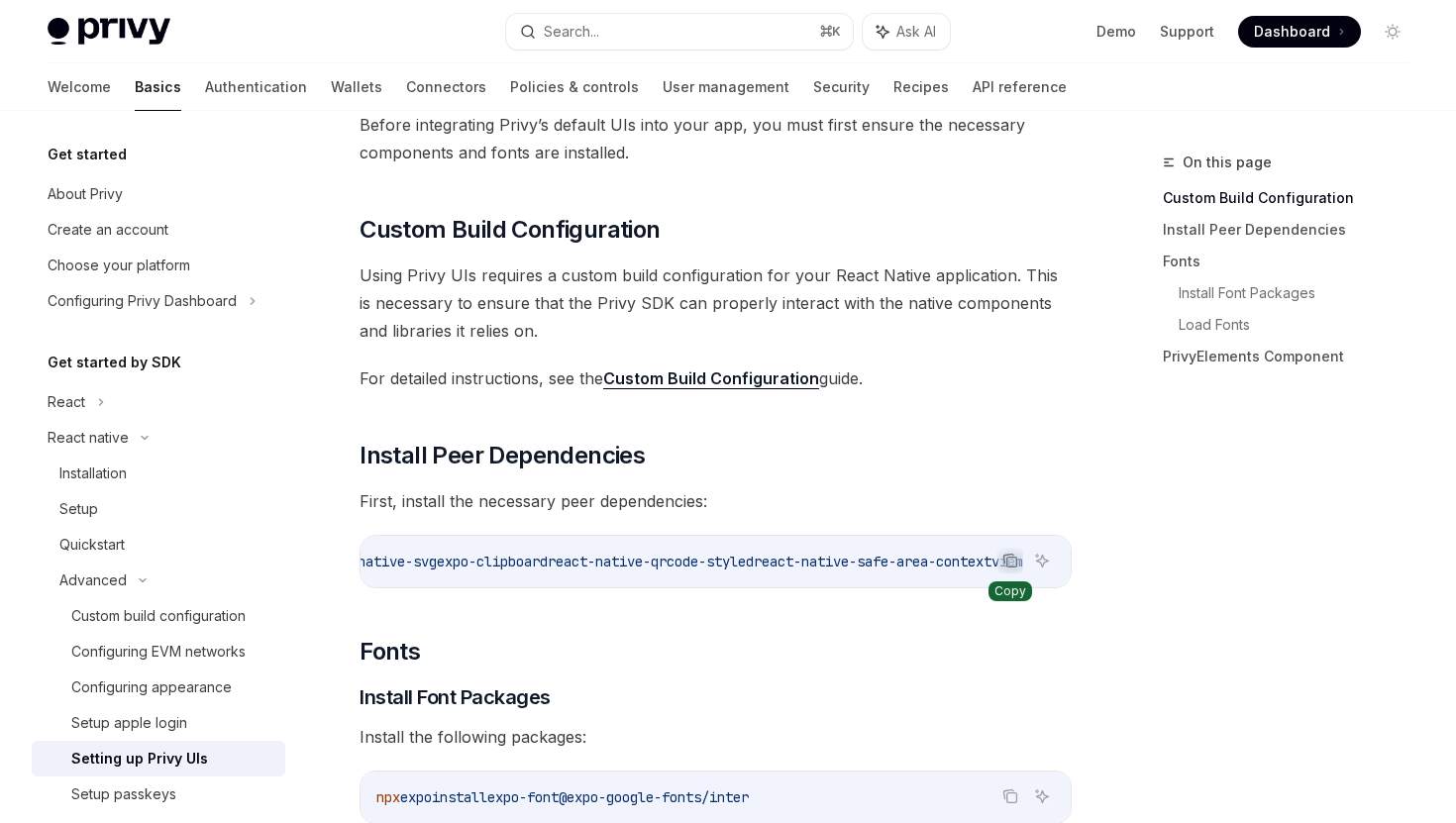 click 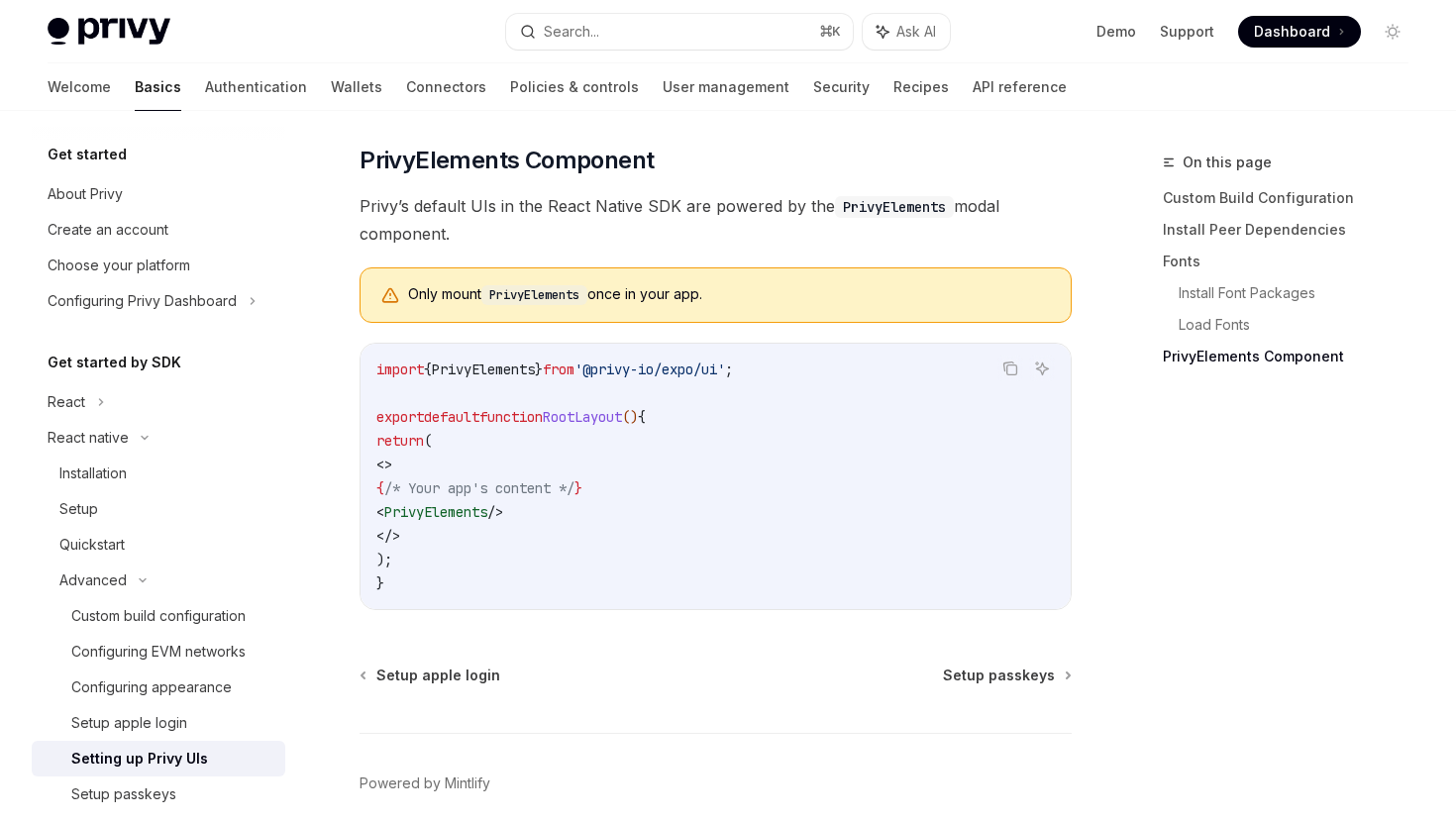 scroll, scrollTop: 1515, scrollLeft: 0, axis: vertical 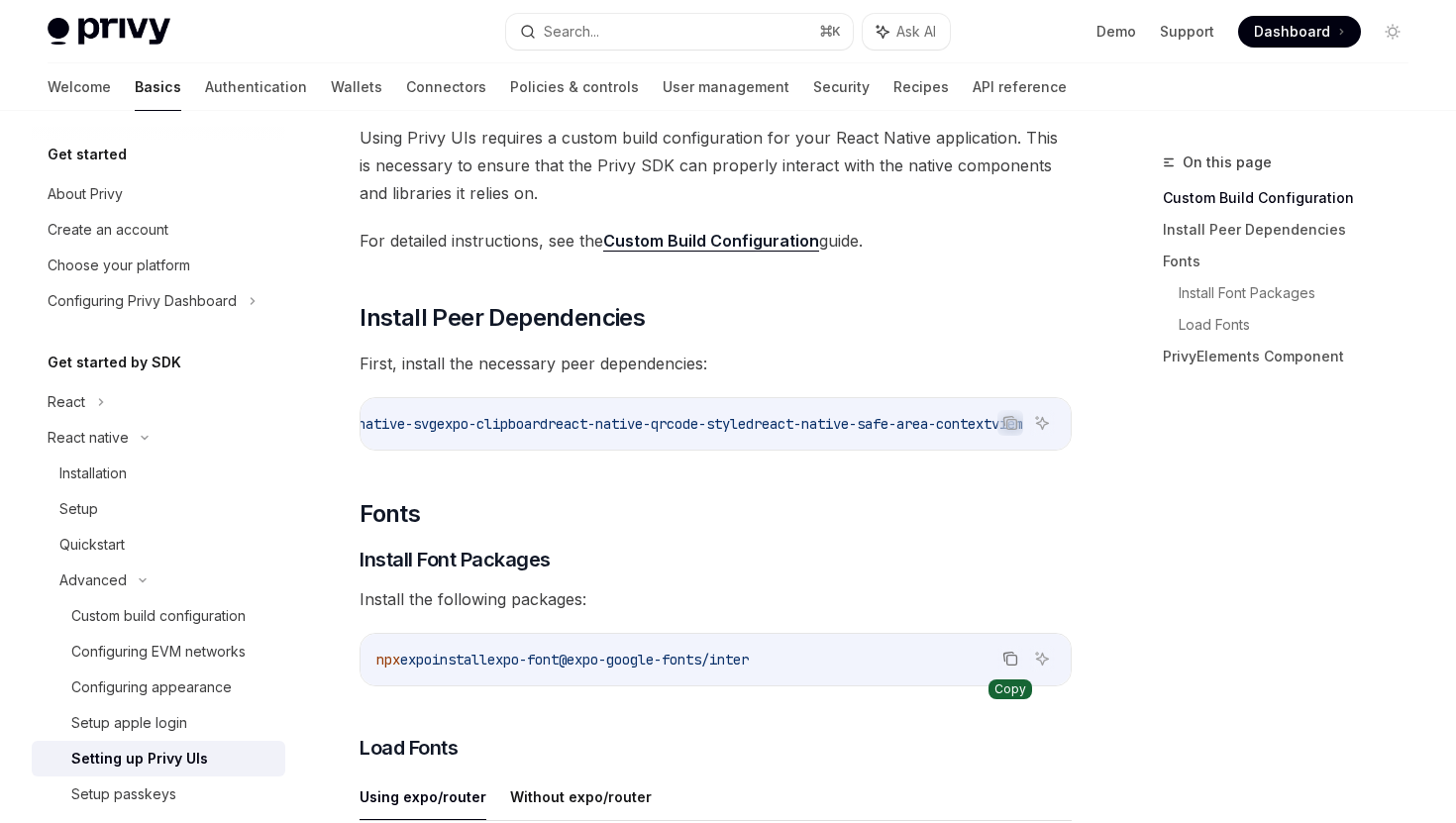 click 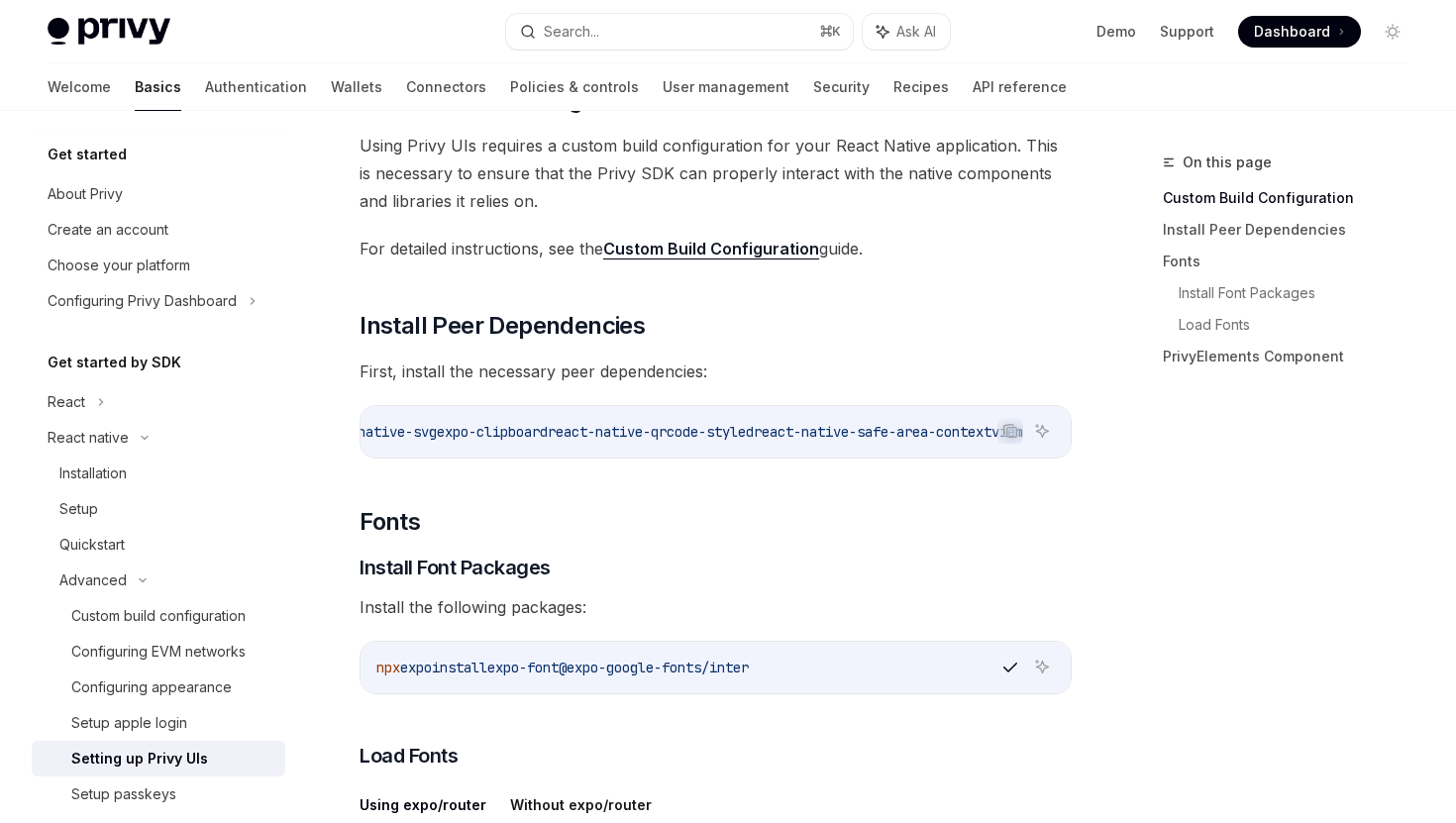 scroll, scrollTop: 299, scrollLeft: 0, axis: vertical 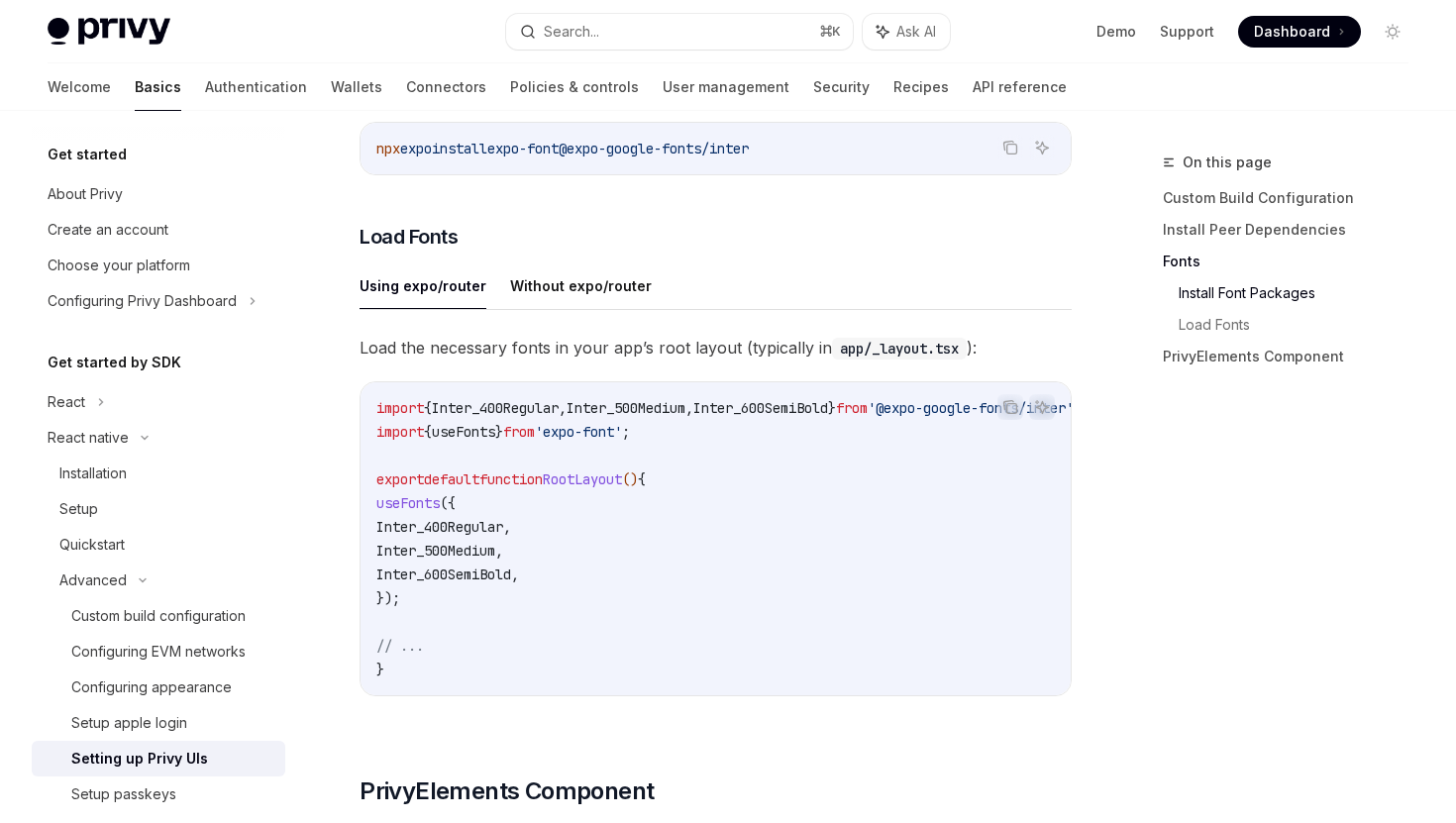 drag, startPoint x: 378, startPoint y: 427, endPoint x: 374, endPoint y: 403, distance: 24.33105 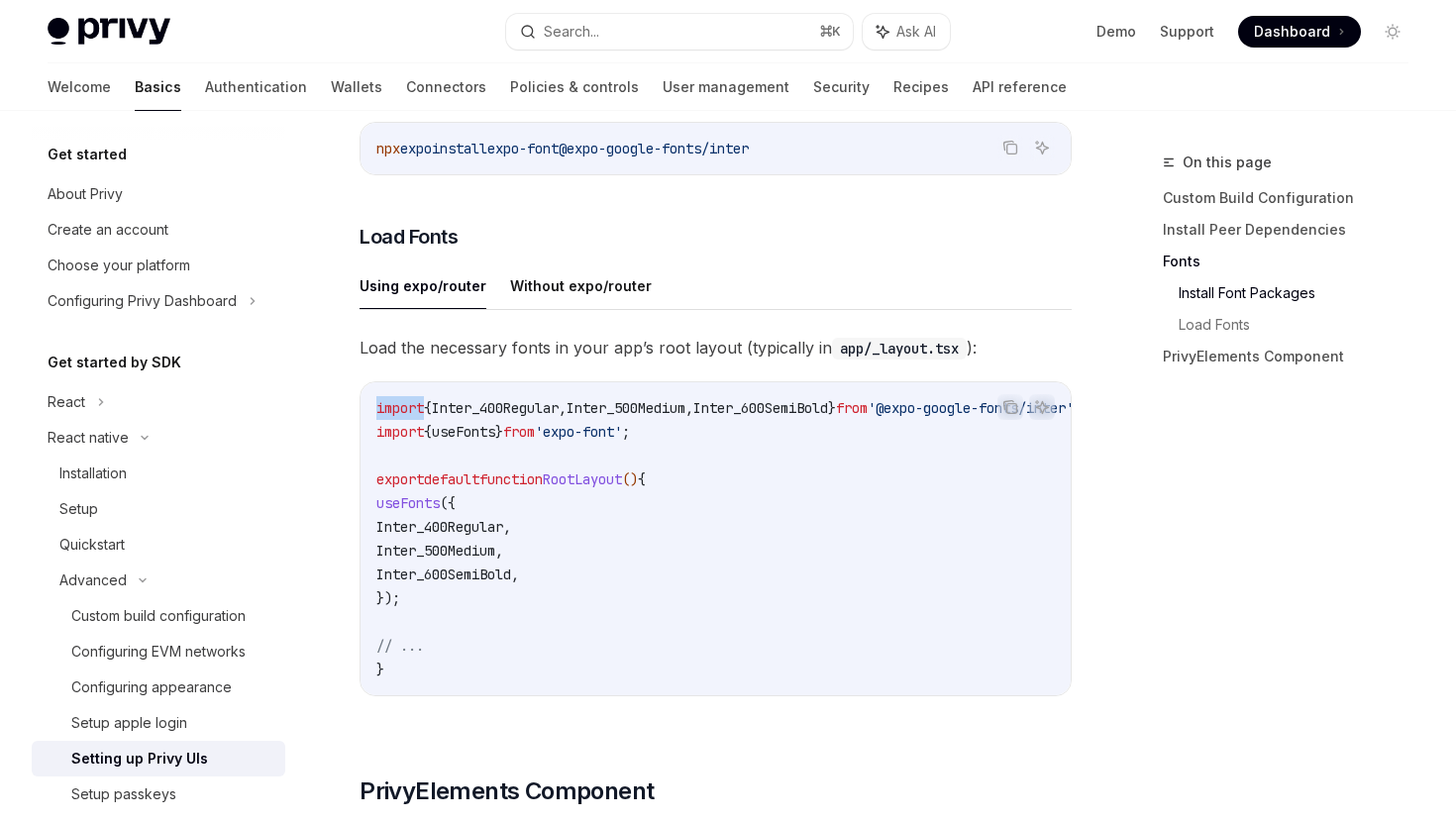 click on "import" at bounding box center [400, 408] 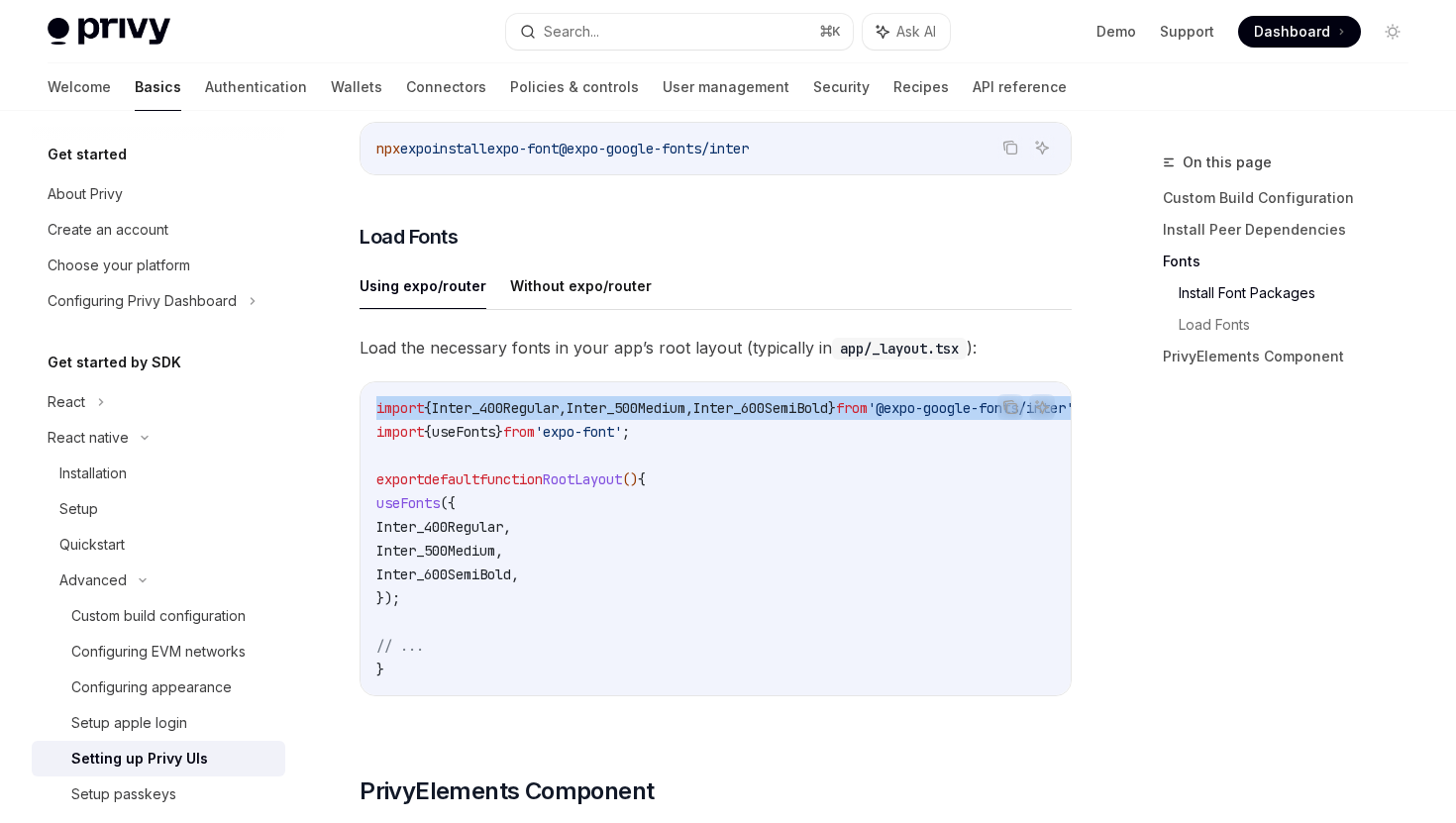 click on "import" at bounding box center [400, 408] 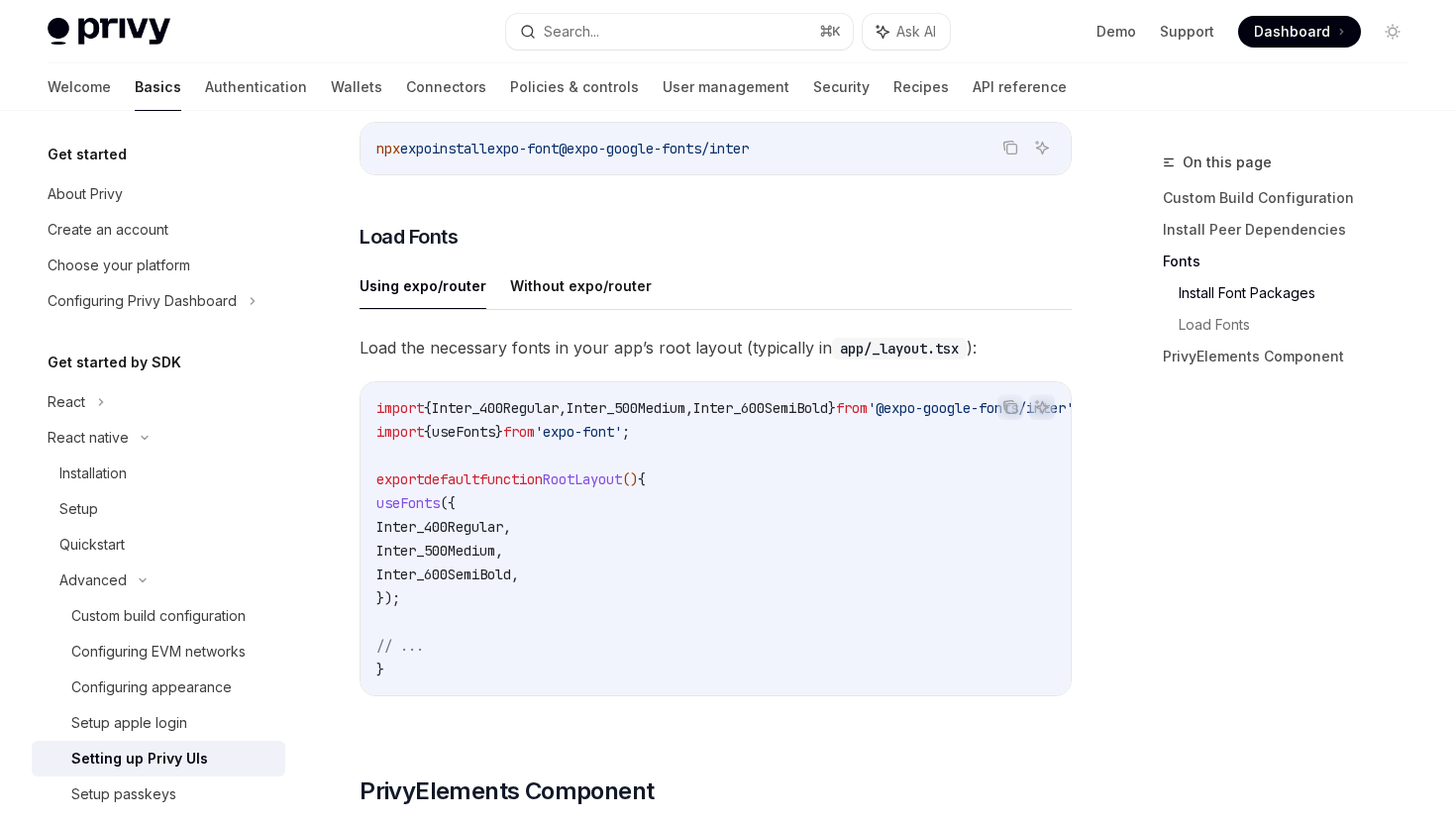 click on "'expo-font'" at bounding box center [578, 432] 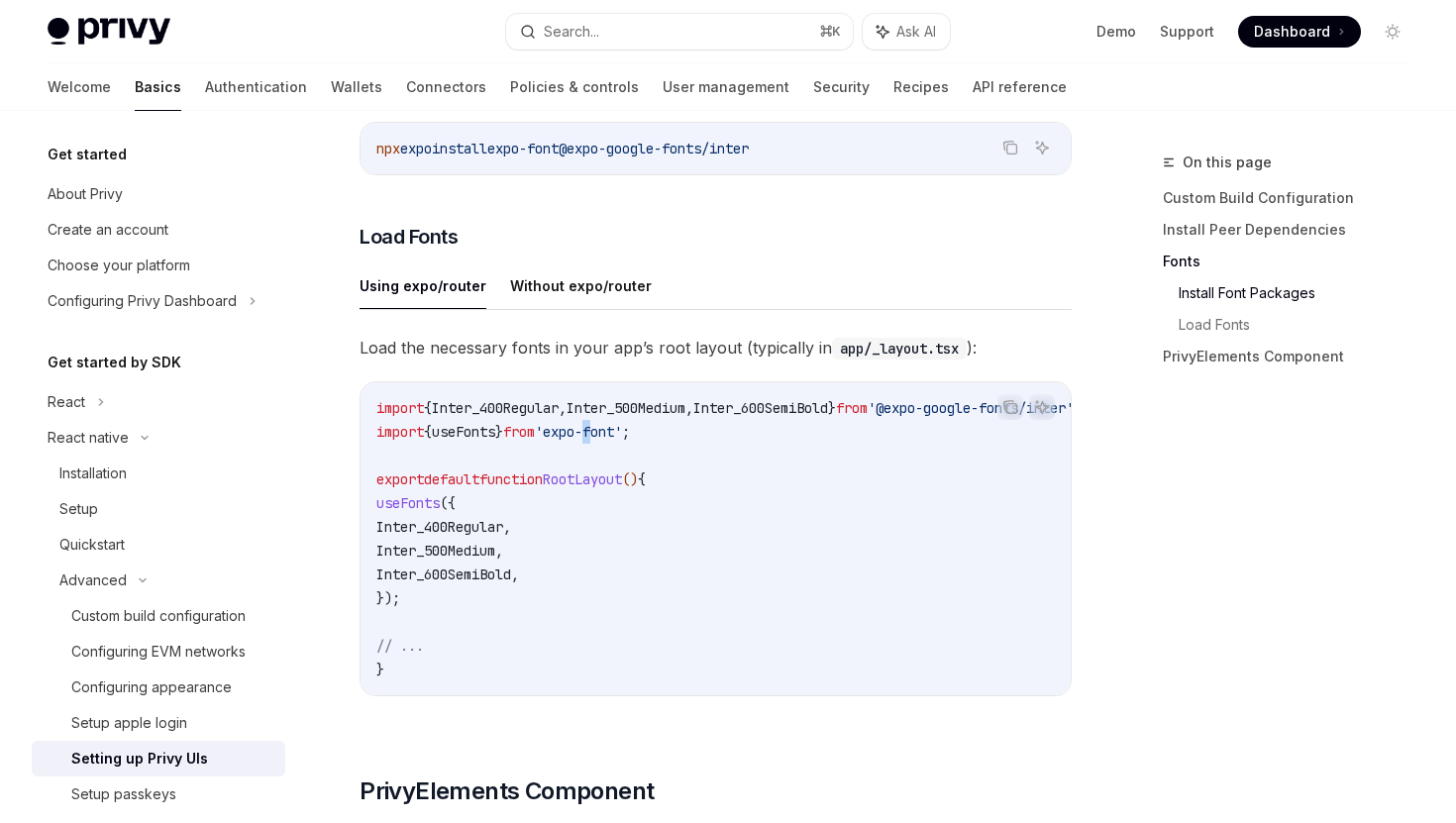 click on "'expo-font'" at bounding box center (578, 432) 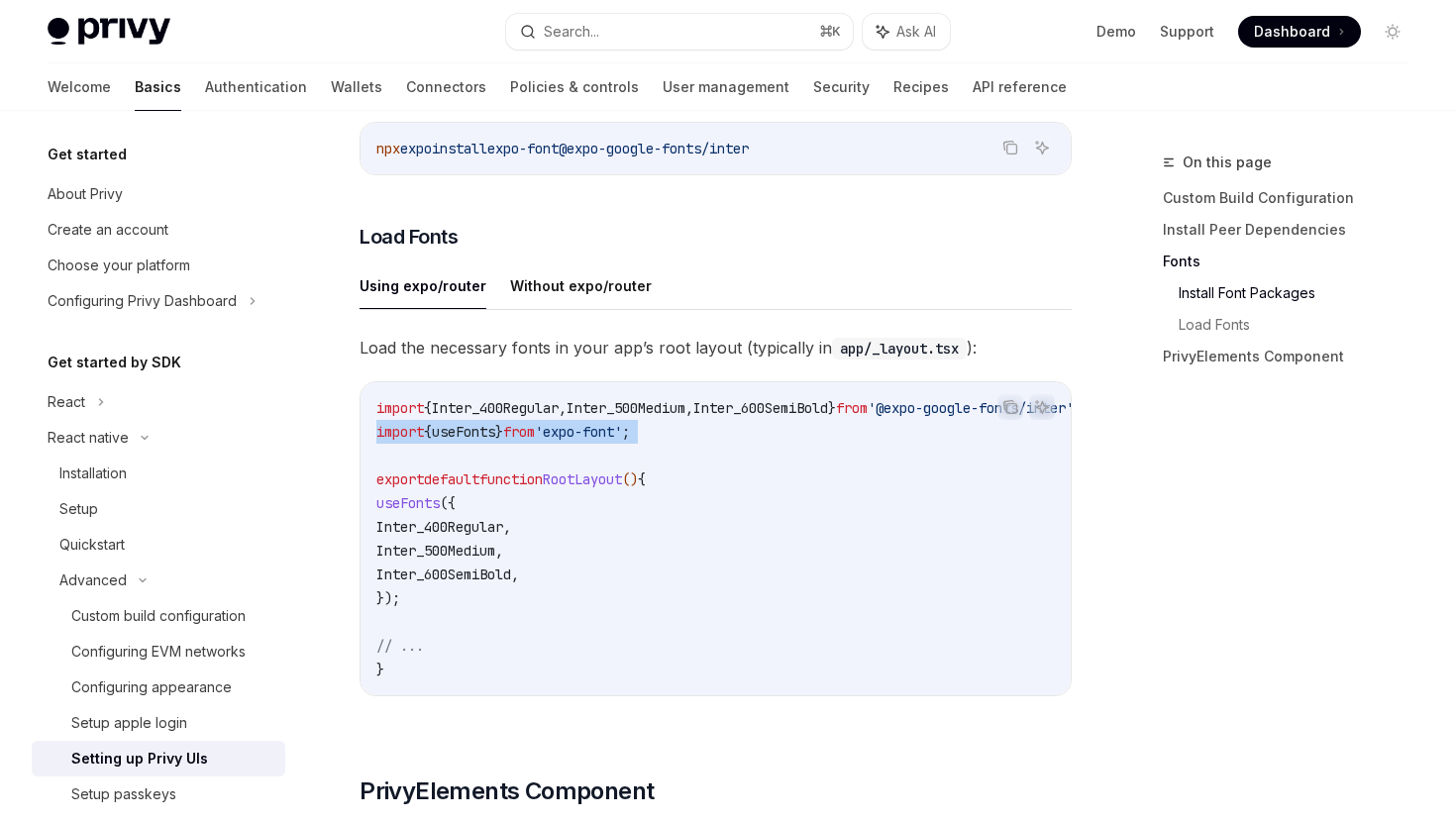 click on "'expo-font'" at bounding box center [578, 432] 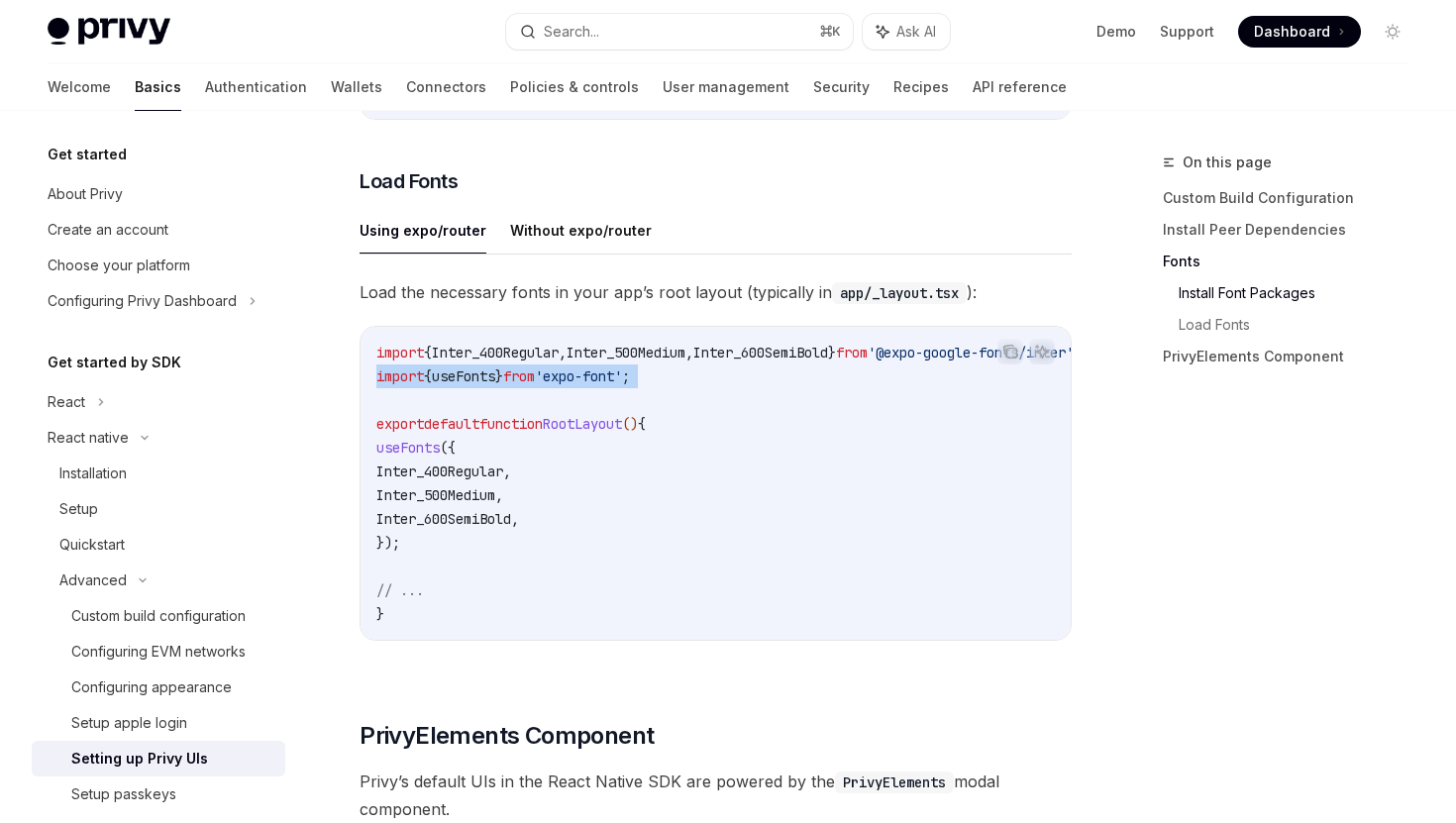 scroll, scrollTop: 858, scrollLeft: 0, axis: vertical 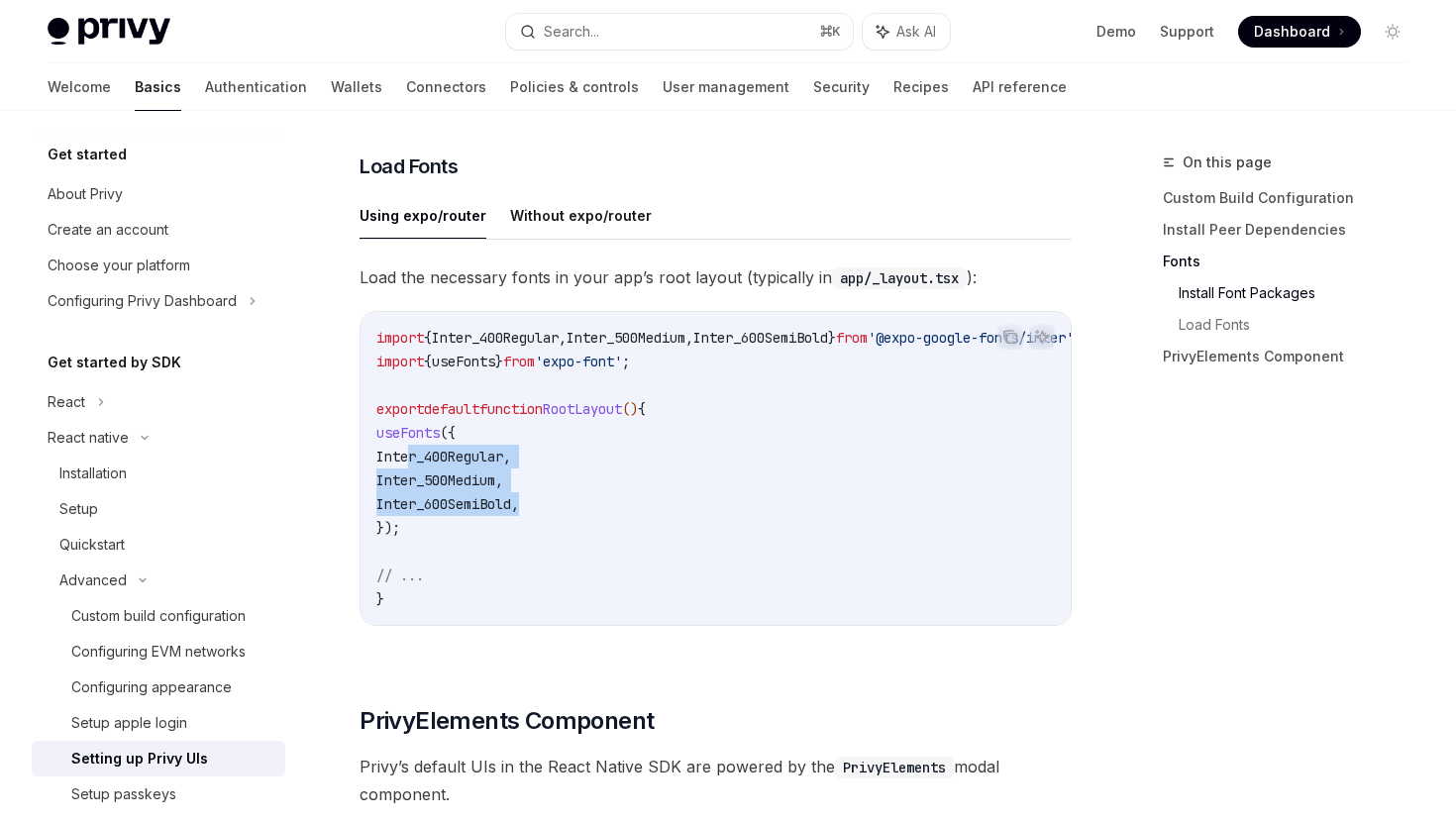 drag, startPoint x: 406, startPoint y: 461, endPoint x: 591, endPoint y: 510, distance: 191.3792 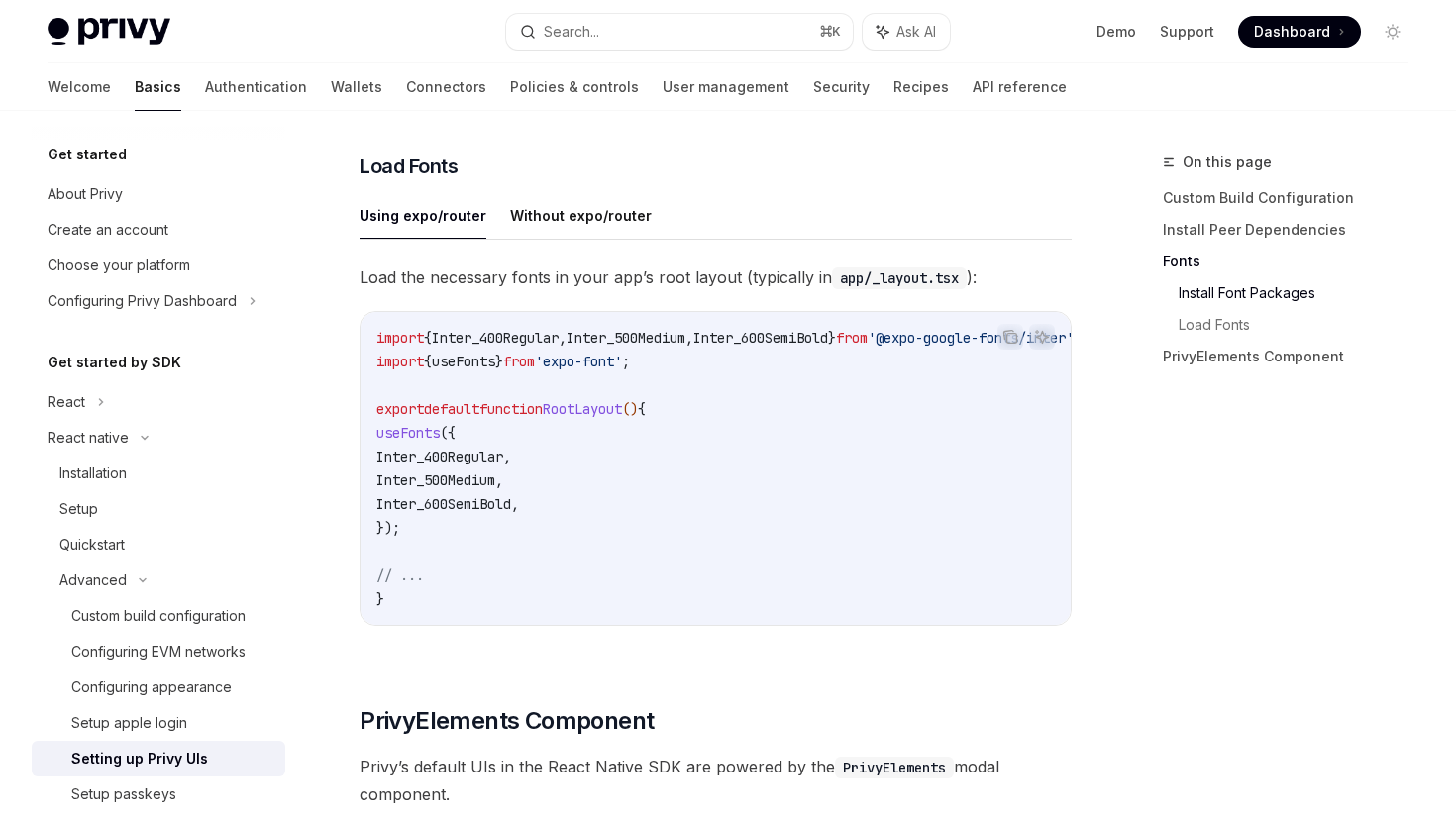 click on "Inter_500Medium" at bounding box center (626, 338) 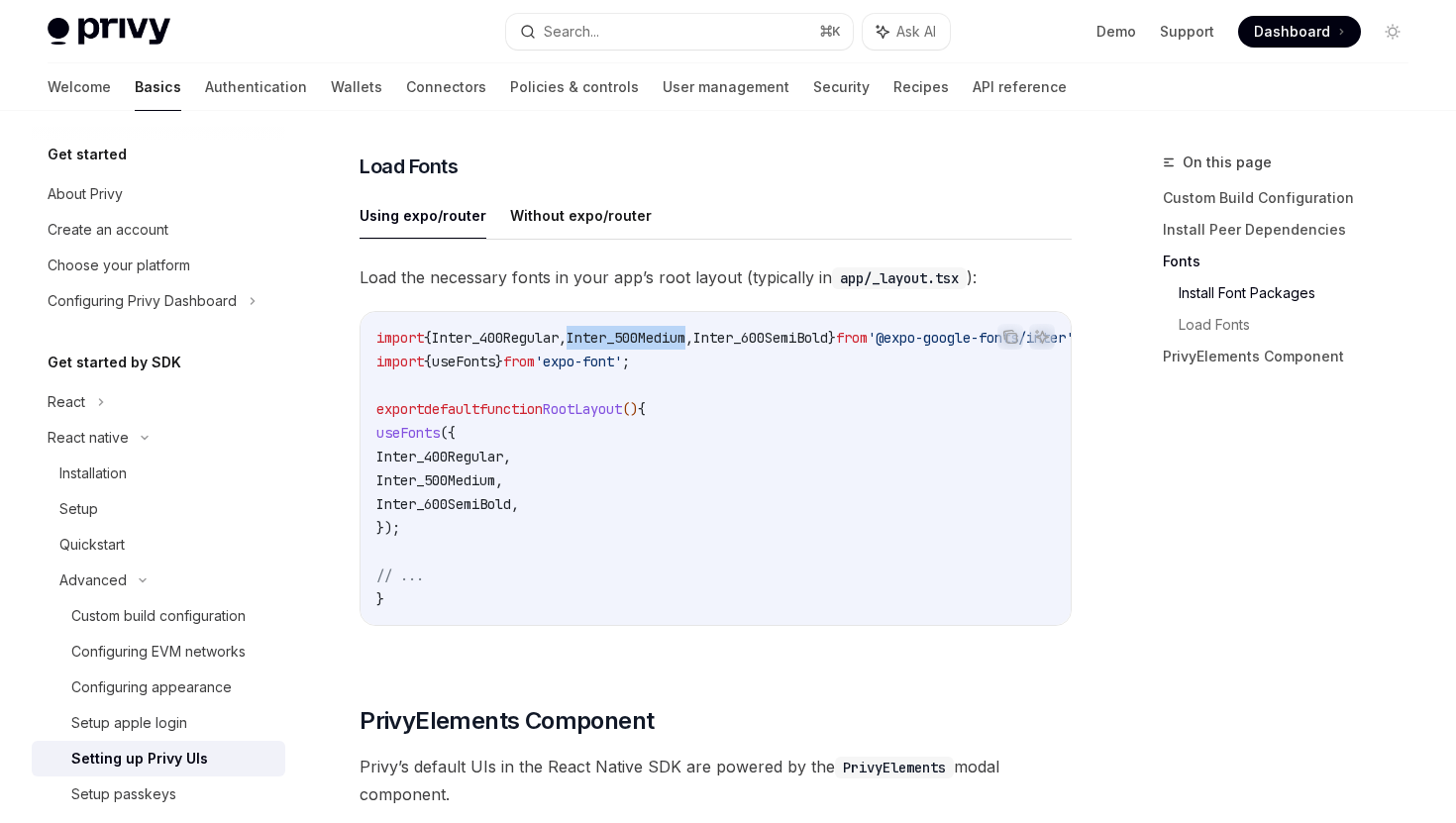 click on "Inter_500Medium" at bounding box center [626, 338] 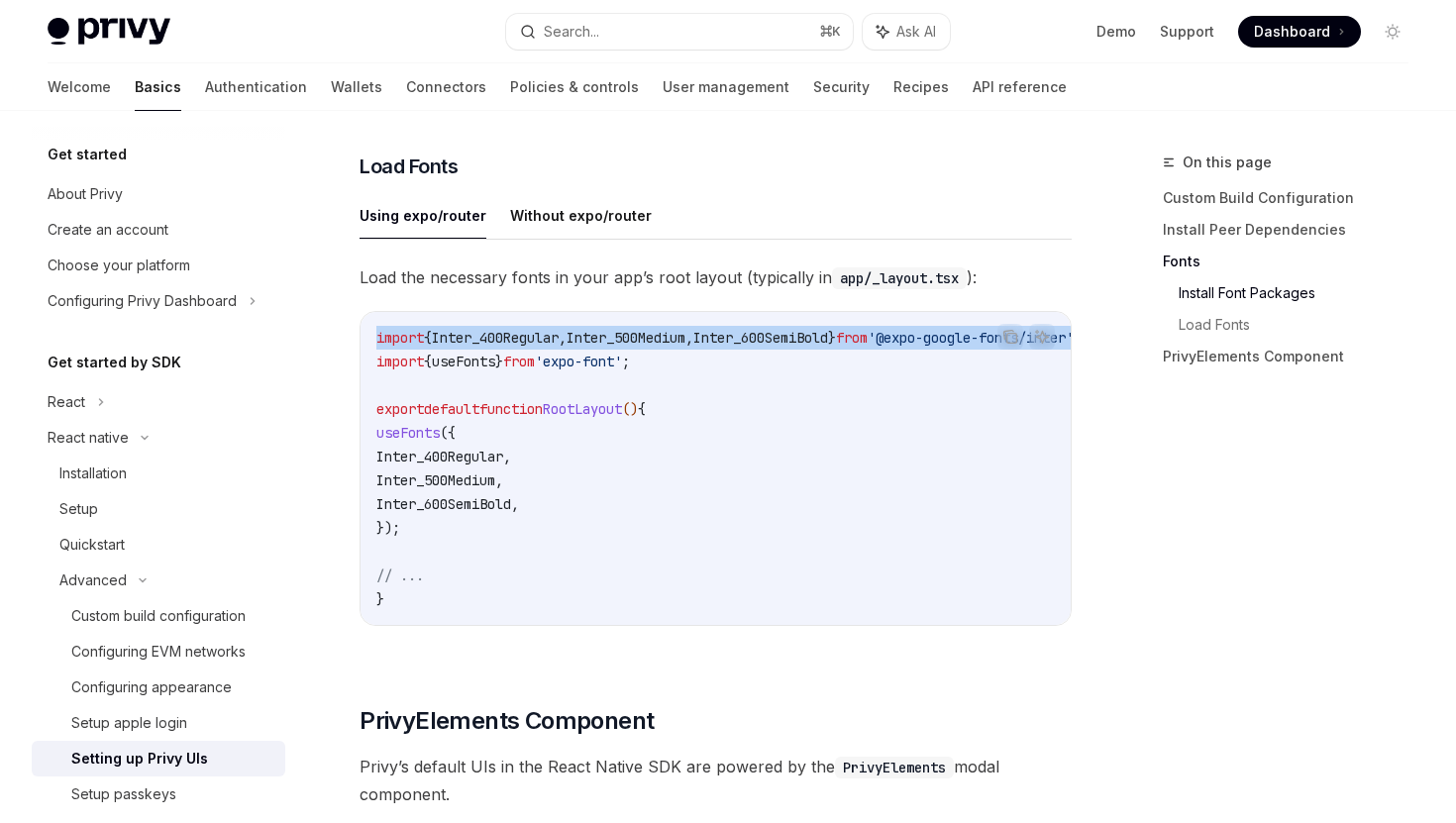 click on "Inter_500Medium" at bounding box center [626, 338] 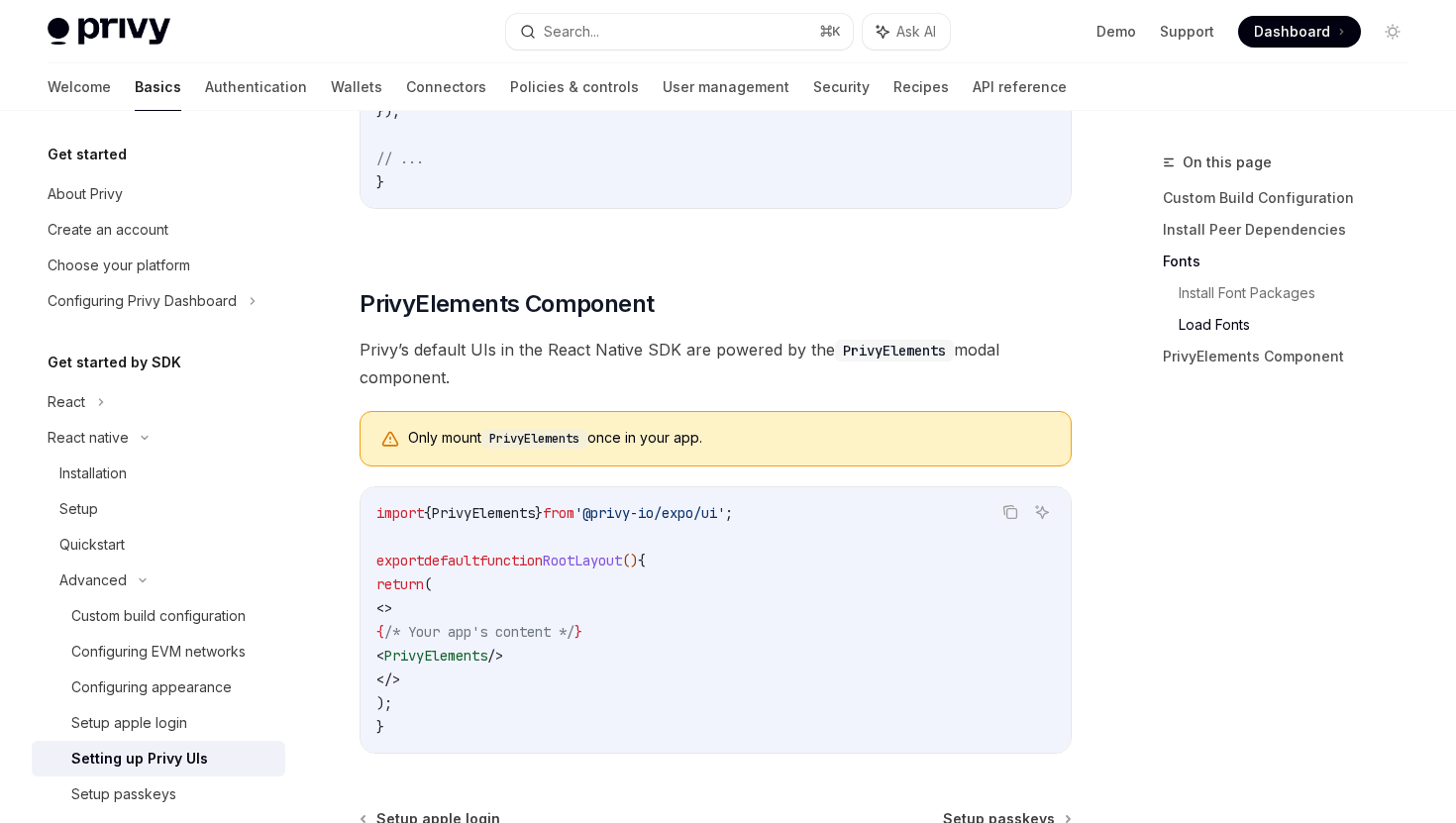 scroll, scrollTop: 1276, scrollLeft: 0, axis: vertical 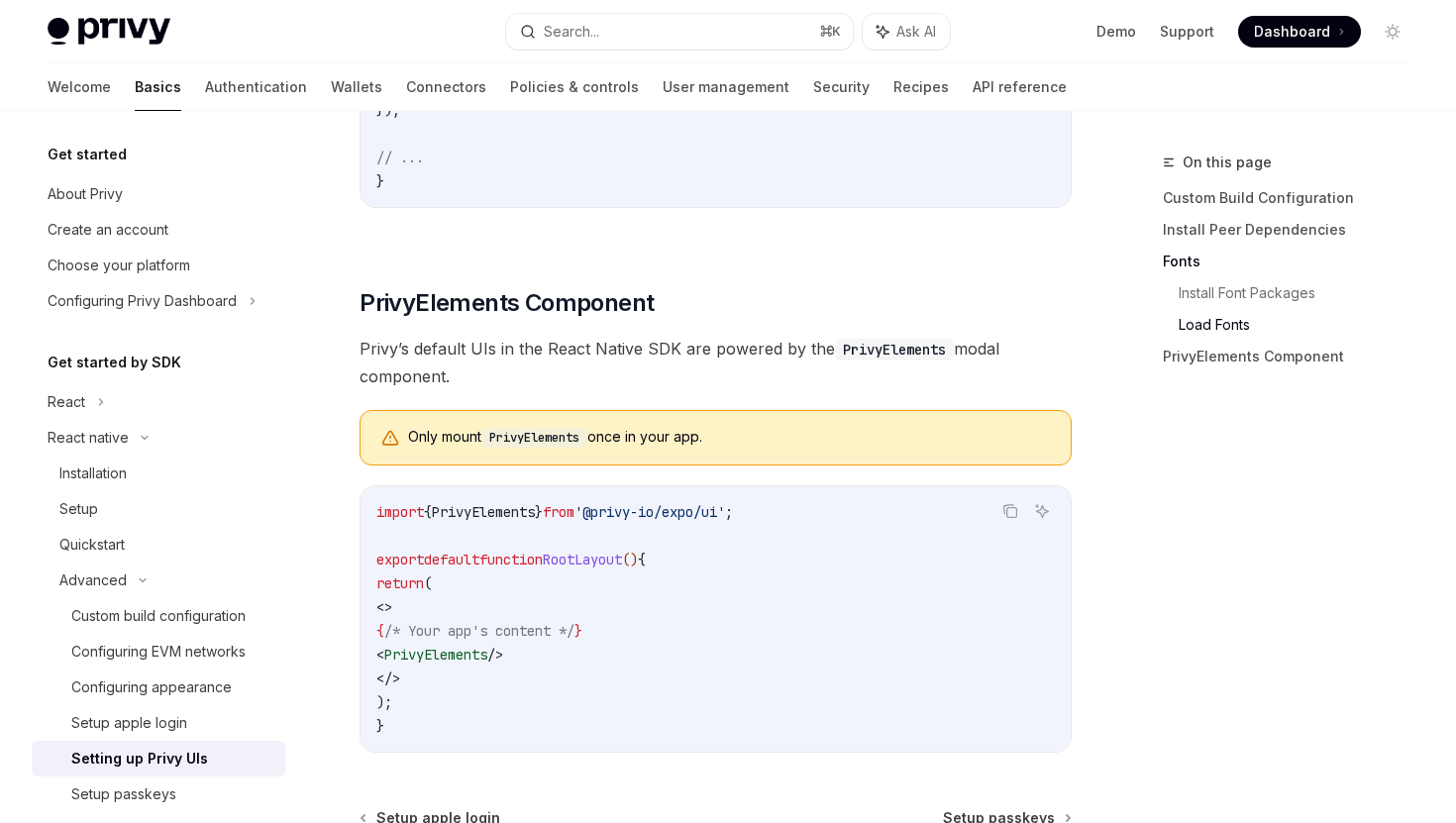 drag, startPoint x: 421, startPoint y: 666, endPoint x: 576, endPoint y: 664, distance: 155.0129 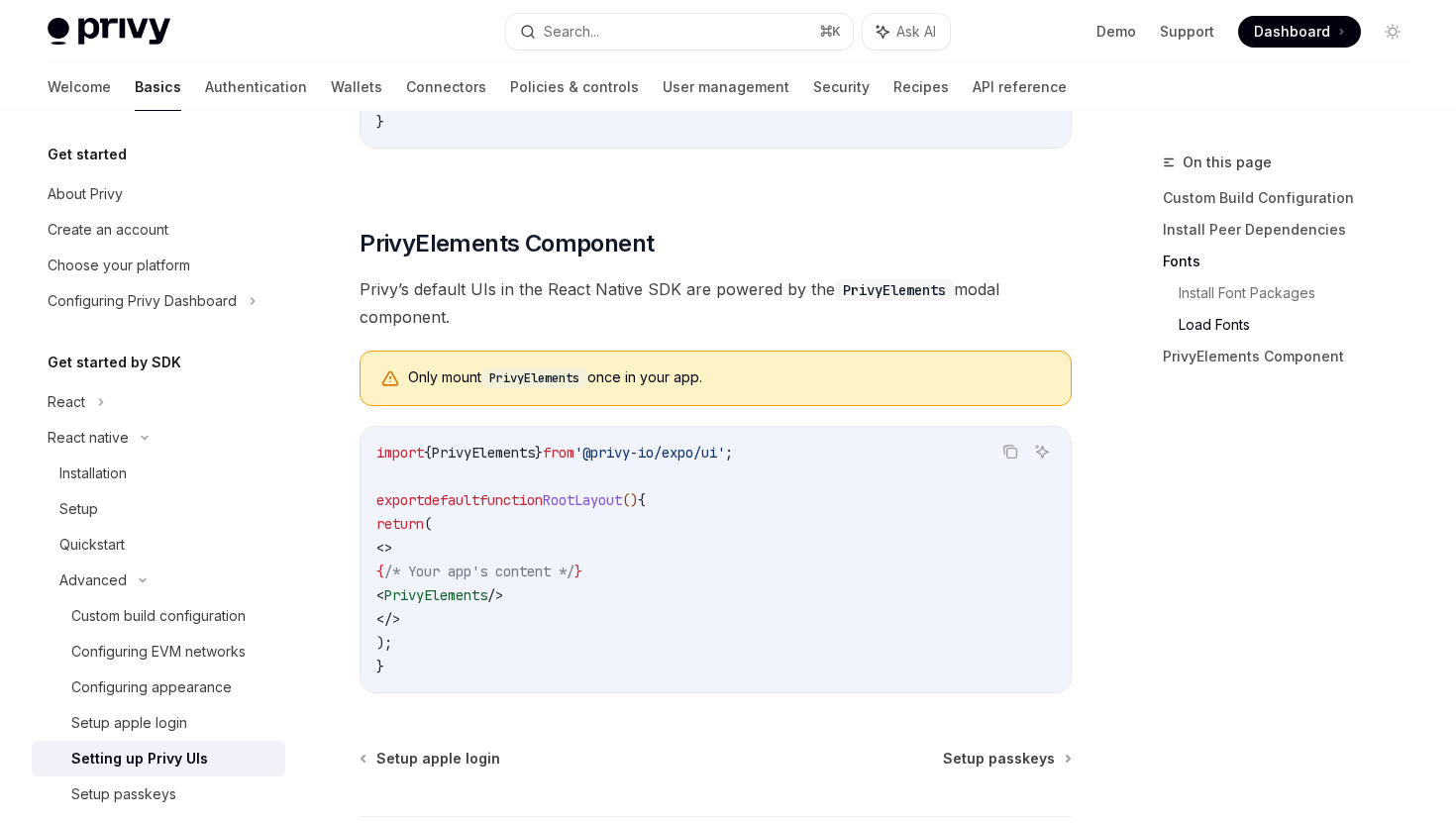 scroll, scrollTop: 1336, scrollLeft: 0, axis: vertical 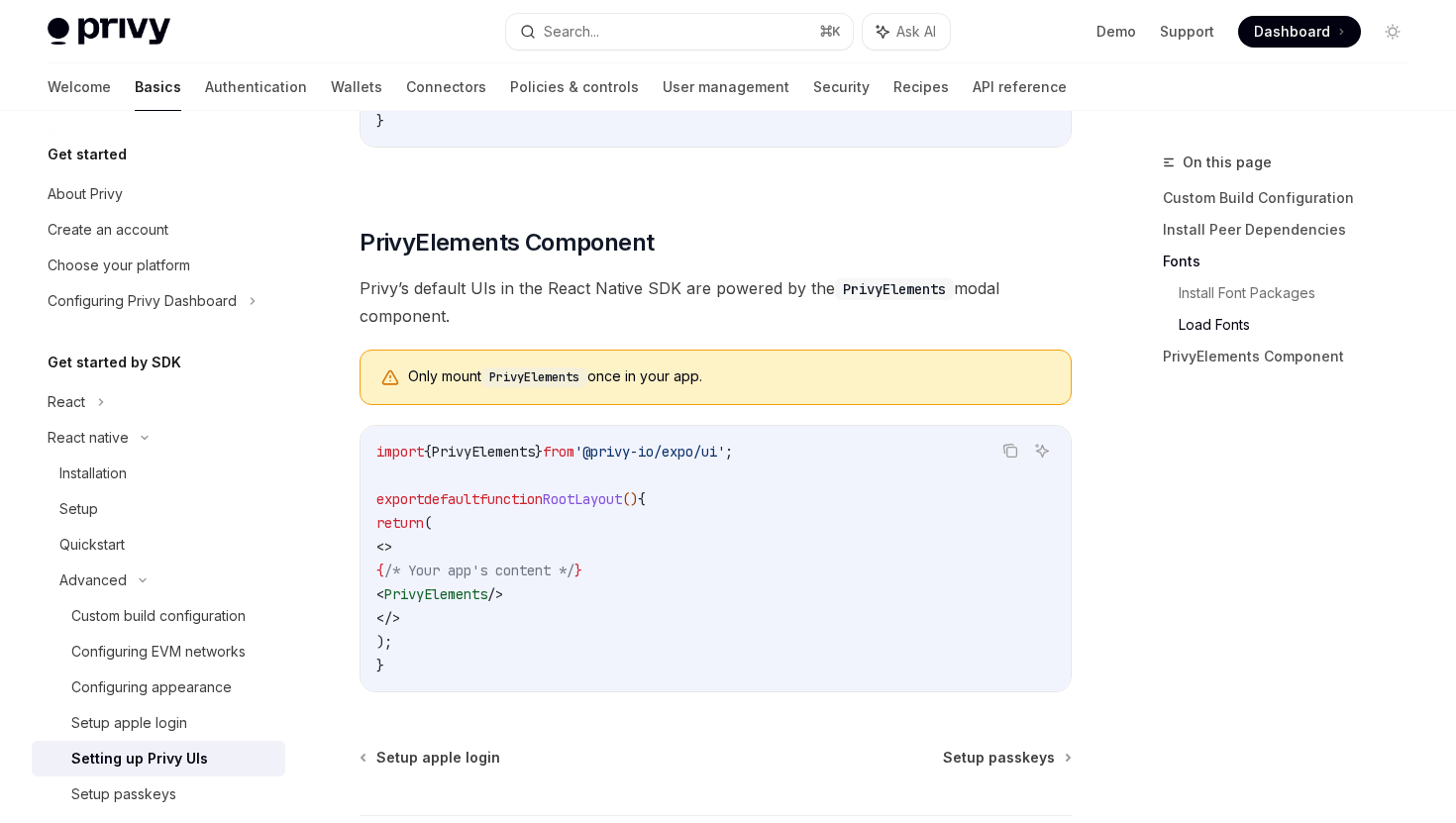 click on "PrivyElements" at bounding box center (483, 452) 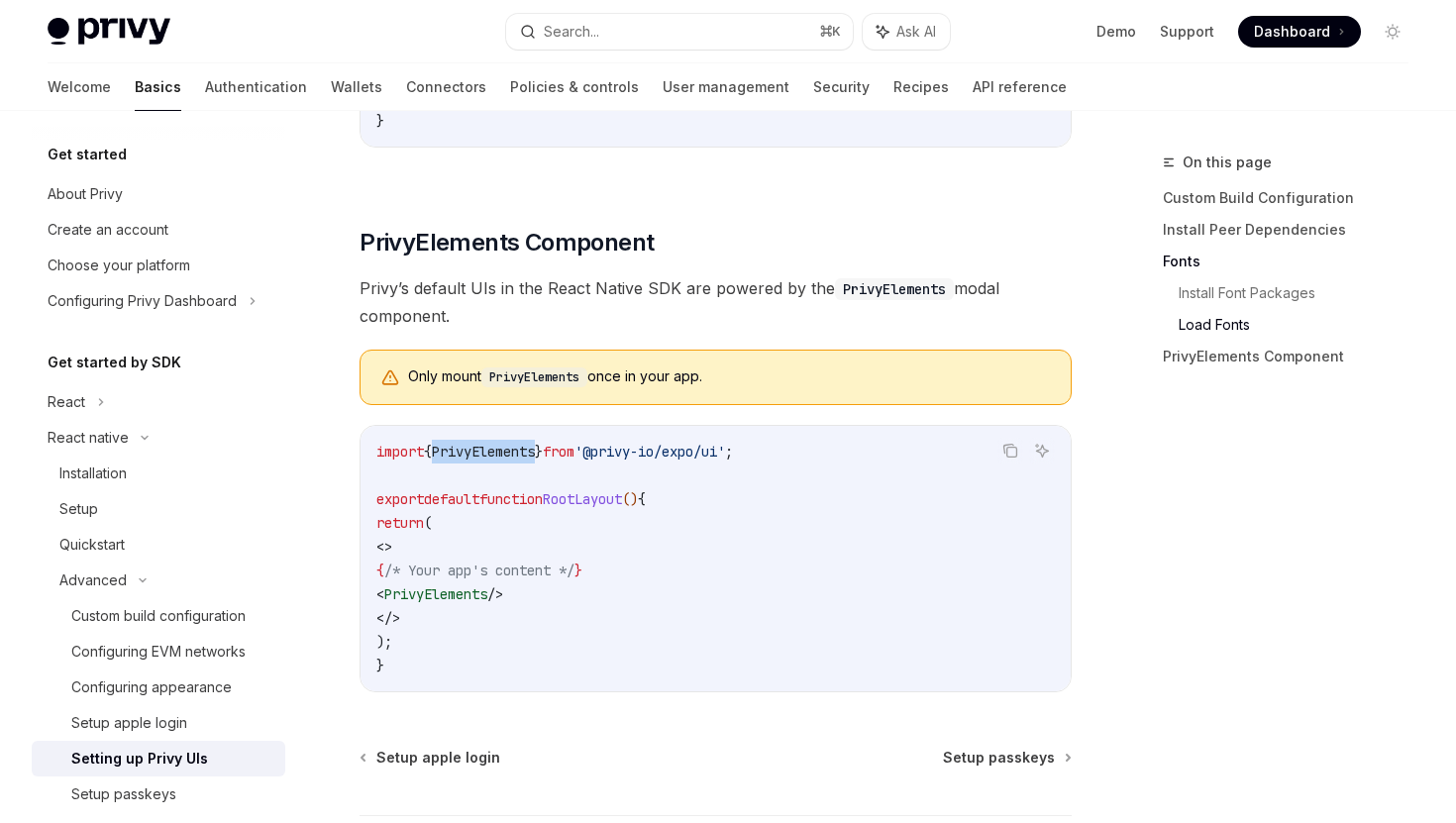 click on "PrivyElements" at bounding box center [483, 452] 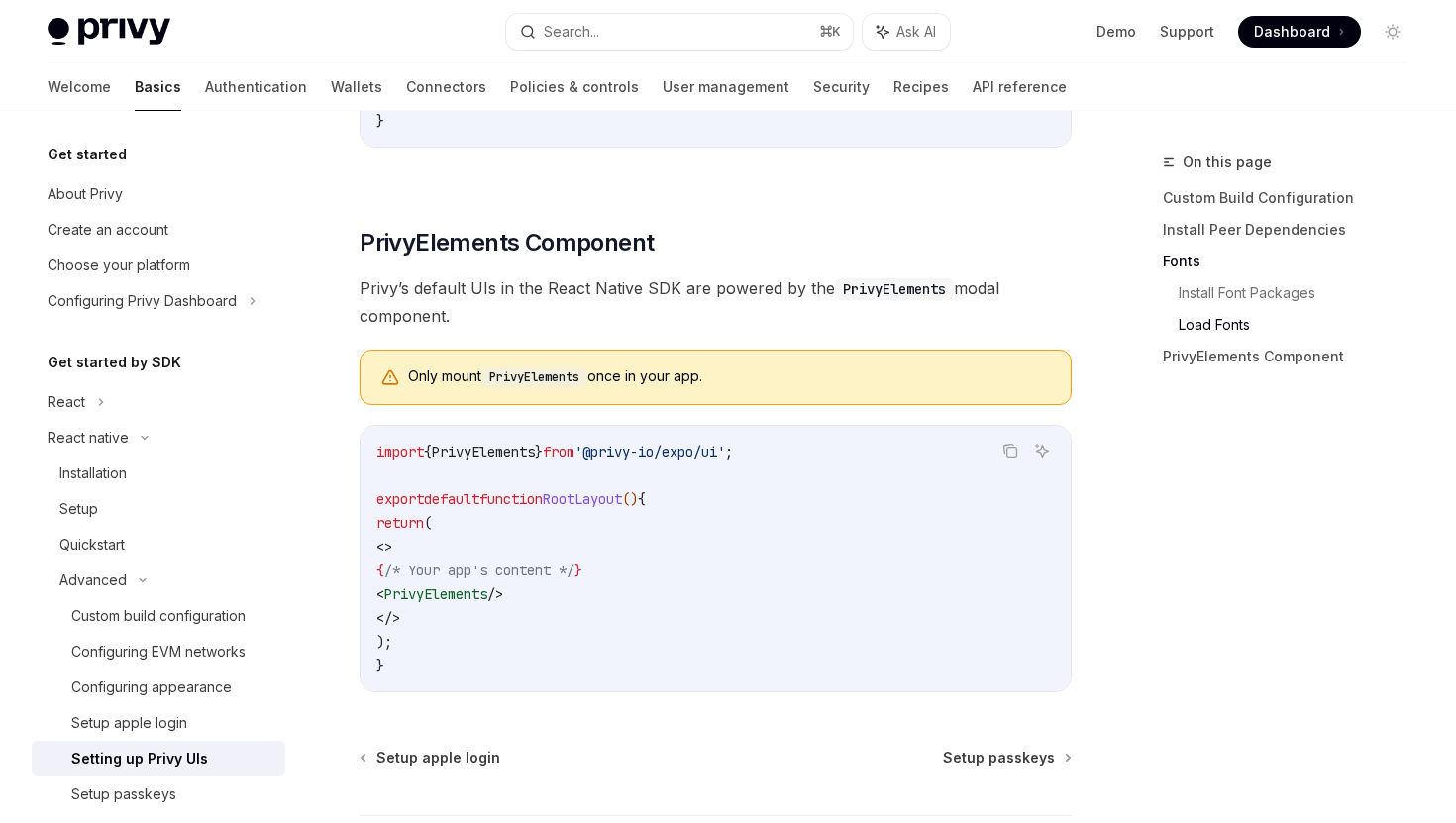 click on "'@privy-io/expo/ui'" at bounding box center (650, 452) 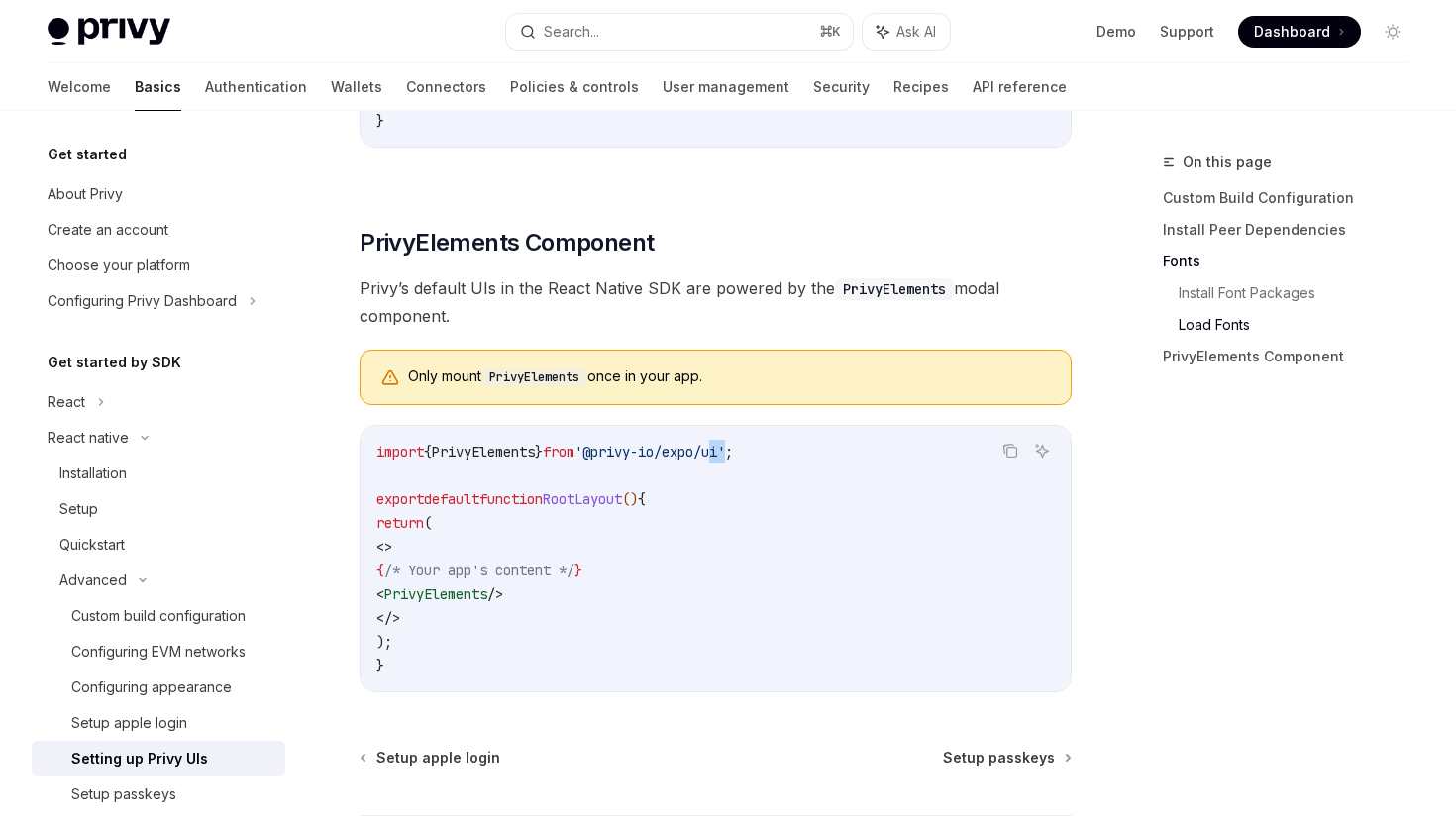 click on "'@privy-io/expo/ui'" at bounding box center [650, 452] 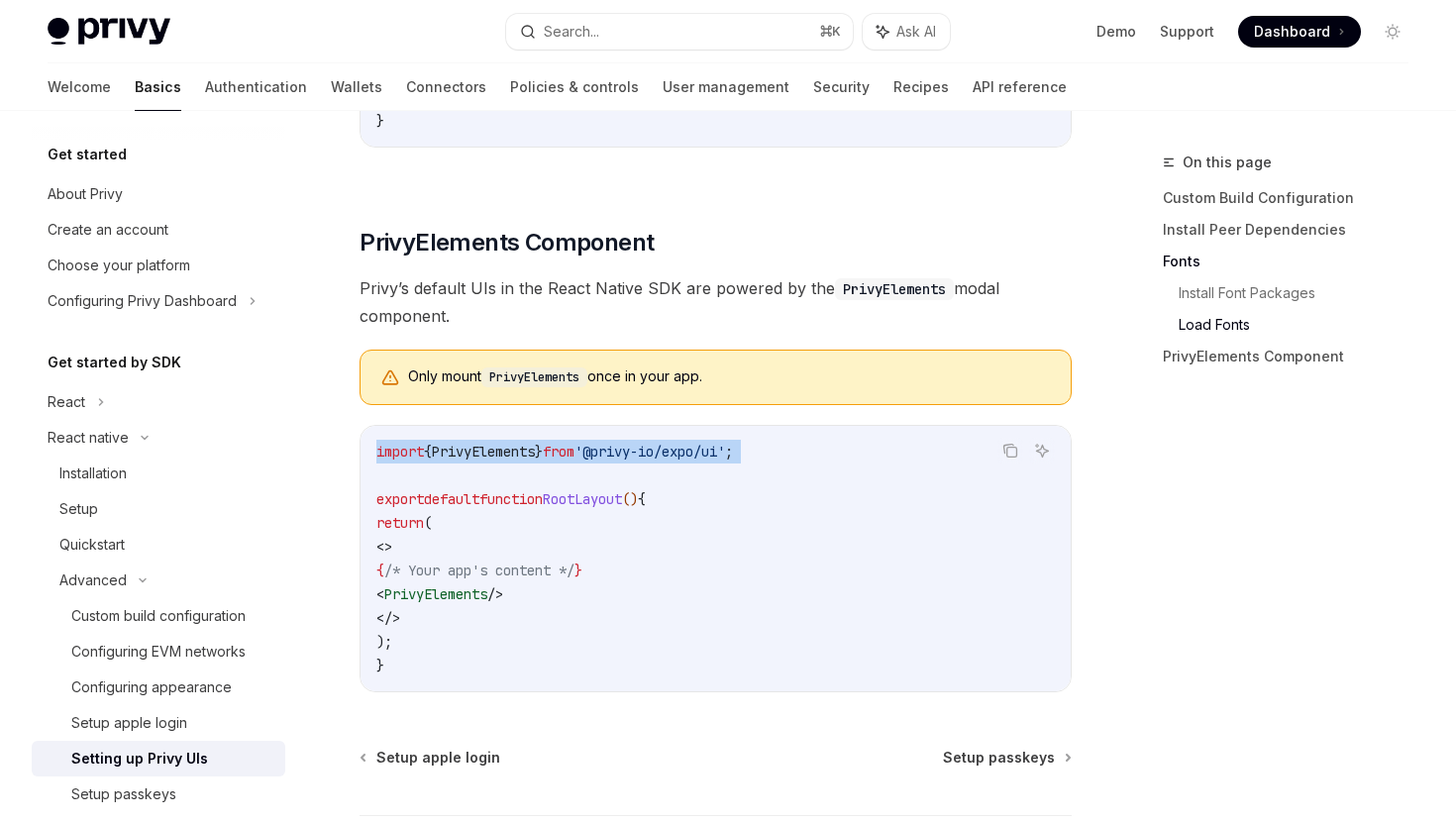 click on "'@privy-io/expo/ui'" at bounding box center (650, 452) 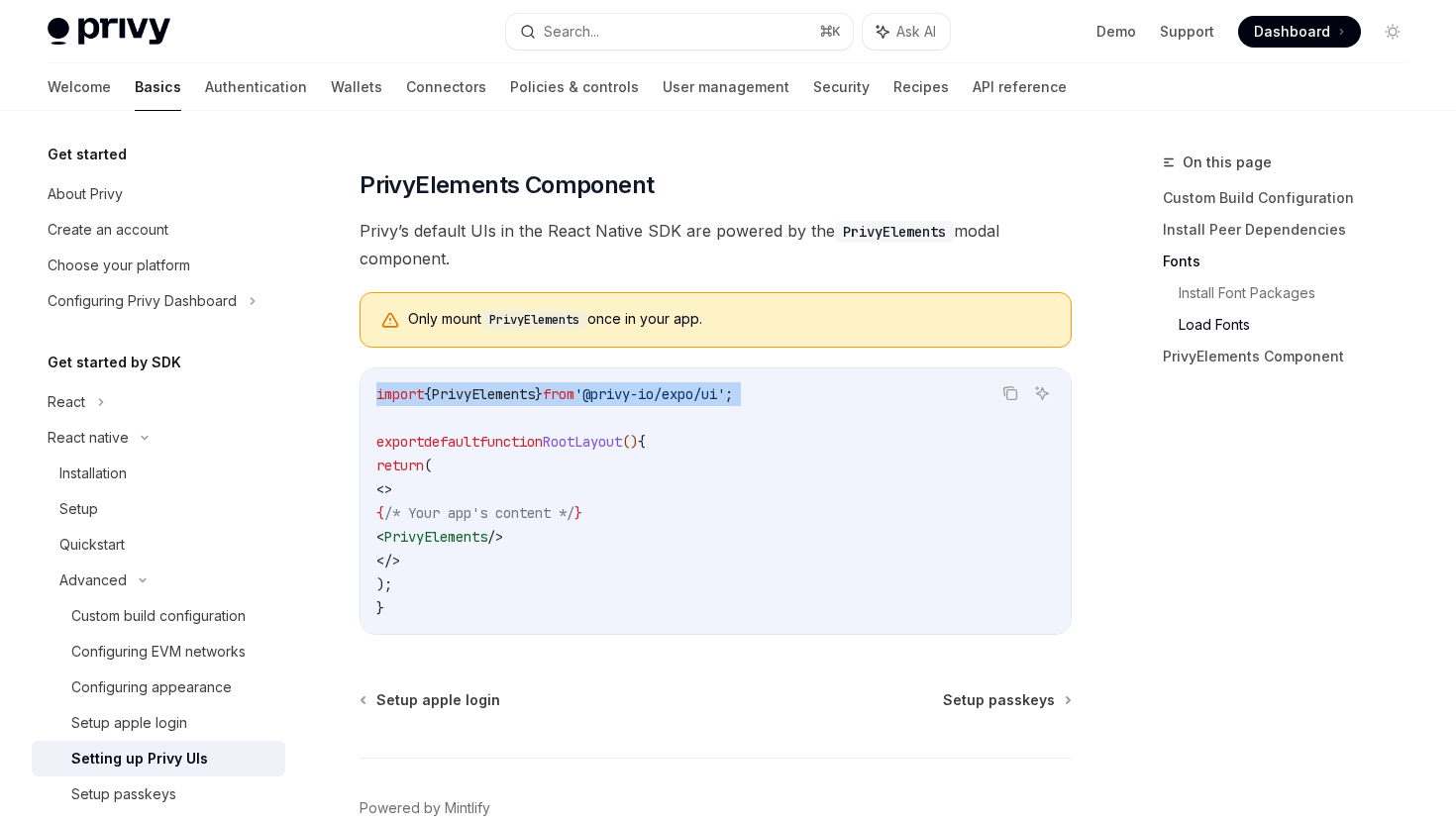 scroll, scrollTop: 1402, scrollLeft: 0, axis: vertical 